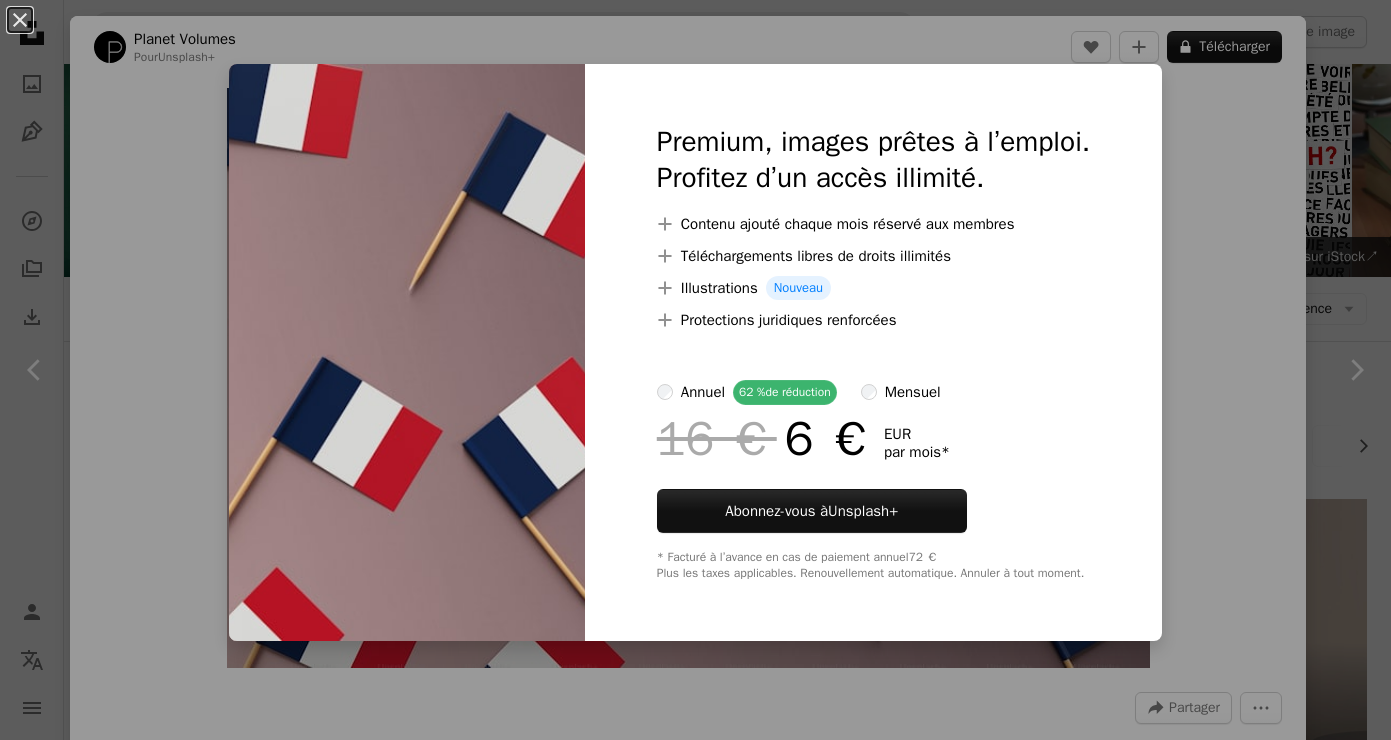 scroll, scrollTop: 1492, scrollLeft: 0, axis: vertical 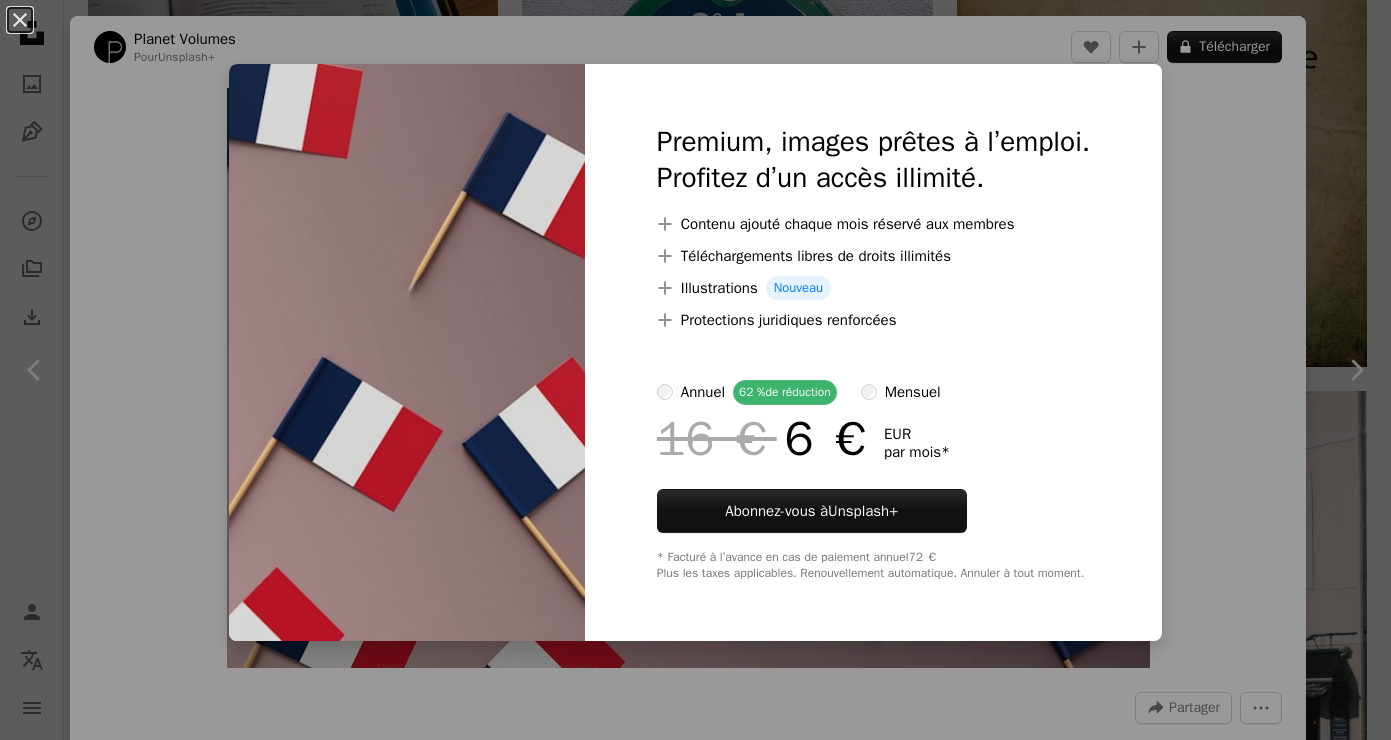 click on "An X shape Premium, images prêtes à l’emploi. Profitez d’un accès illimité. A plus sign Contenu ajouté chaque mois réservé aux membres A plus sign Téléchargements libres de droits illimités A plus sign Illustrations  Nouveau A plus sign Protections juridiques renforcées annuel 62 %  de réduction mensuel 16 €   6 € EUR par mois * Abonnez-vous à  Unsplash+ * Facturé à l’avance en cas de paiement annuel  72 € Plus les taxes applicables. Renouvellement automatique. Annuler à tout moment." at bounding box center [695, 370] 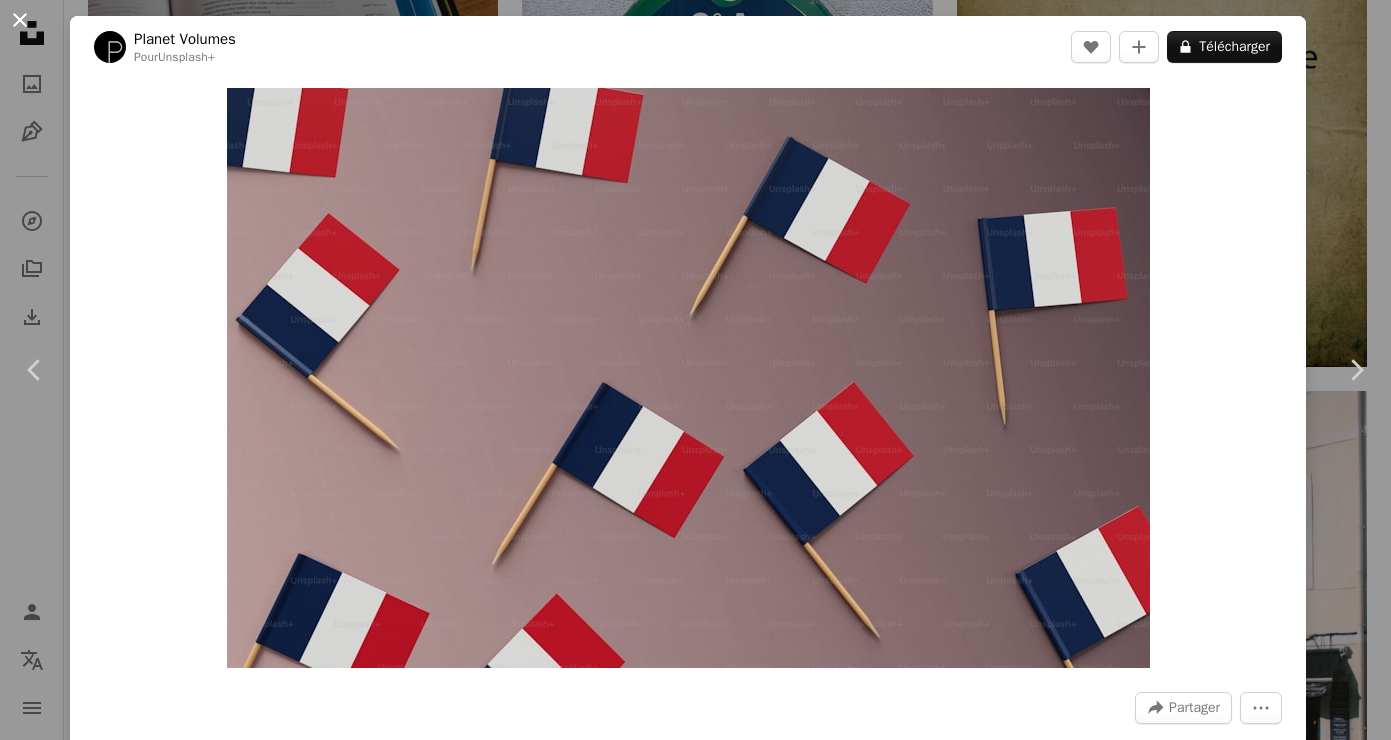 click on "An X shape" at bounding box center (20, 20) 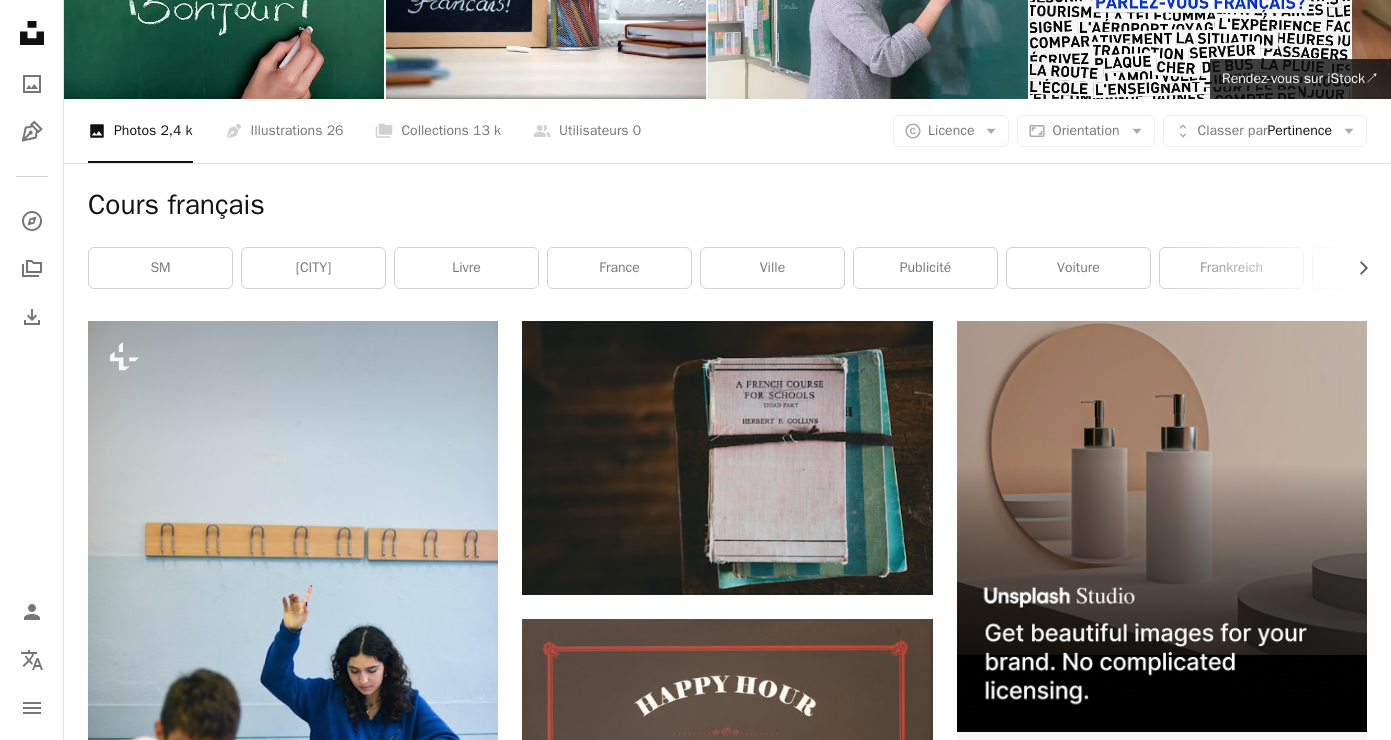 scroll, scrollTop: 0, scrollLeft: 0, axis: both 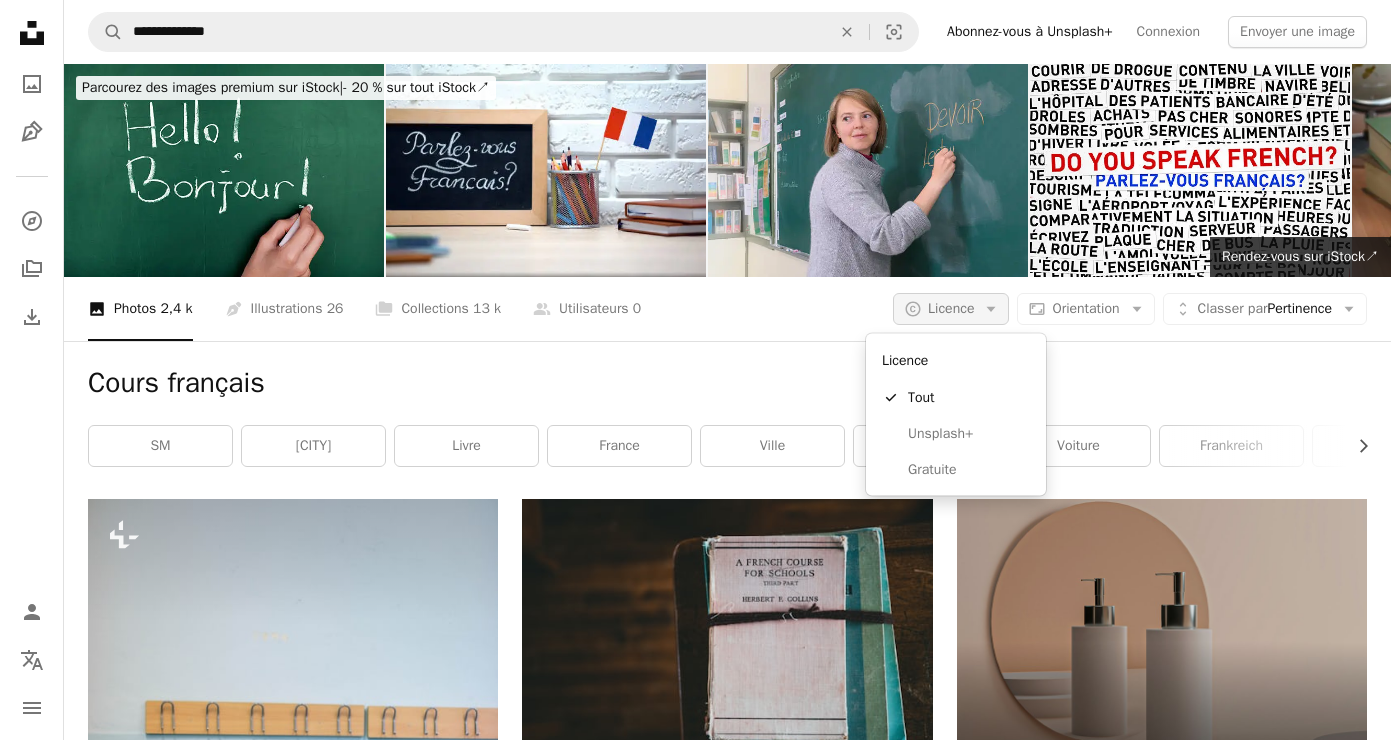 click on "A copyright icon © Licence Arrow down" at bounding box center (951, 309) 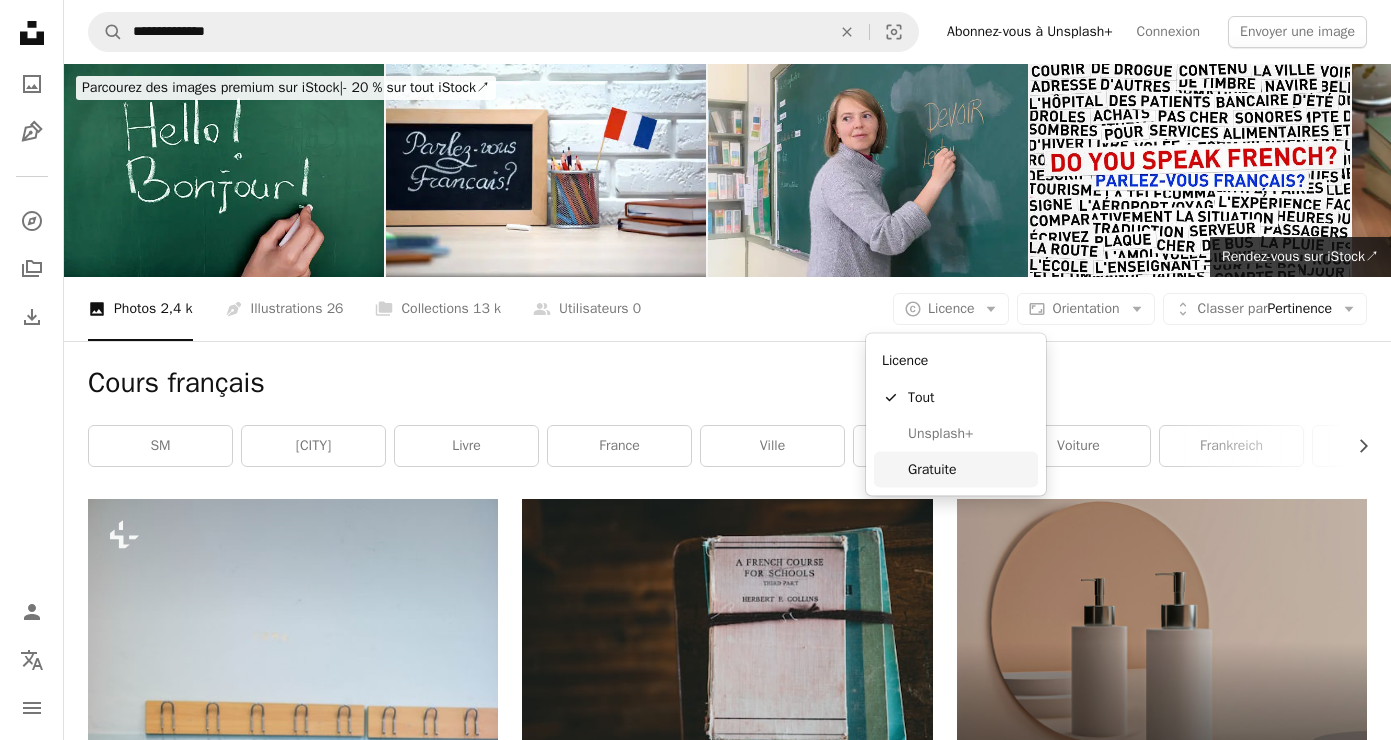 click on "Gratuite" at bounding box center [969, 469] 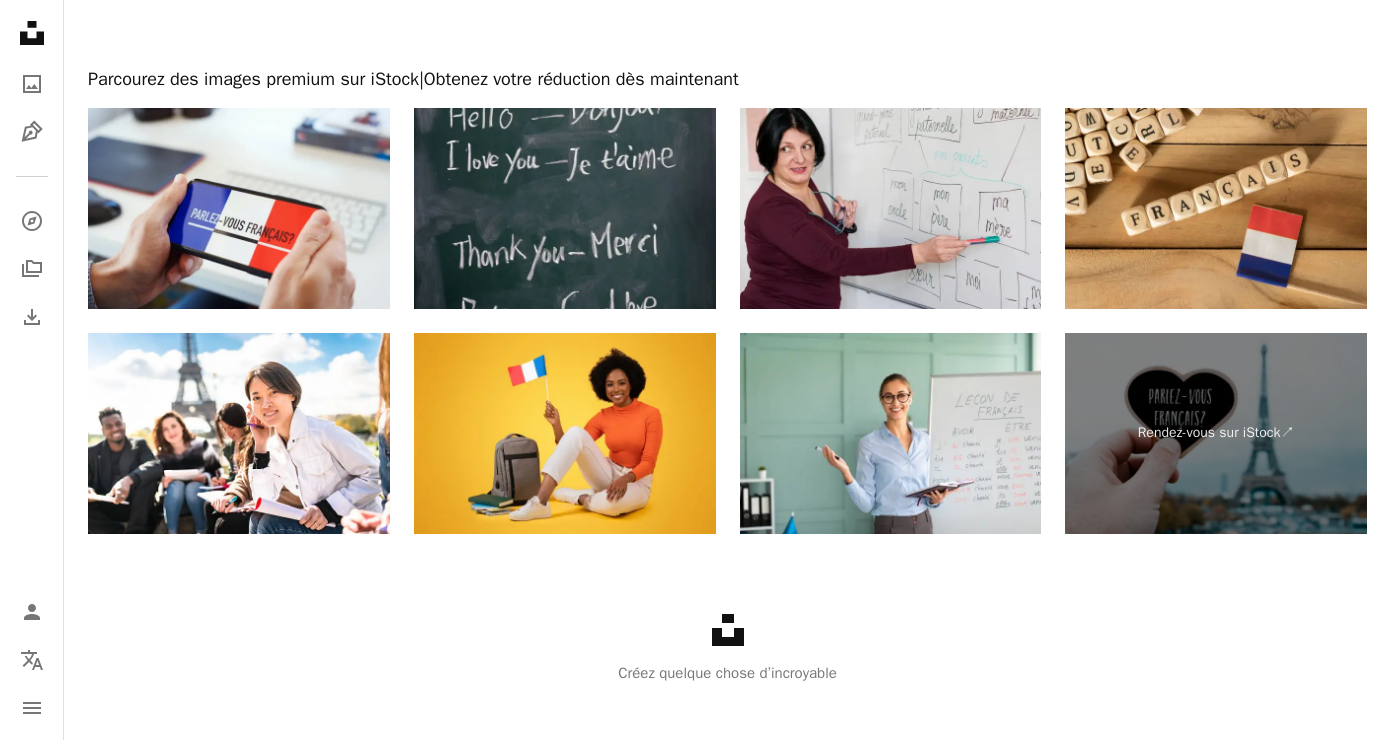 scroll, scrollTop: 4686, scrollLeft: 0, axis: vertical 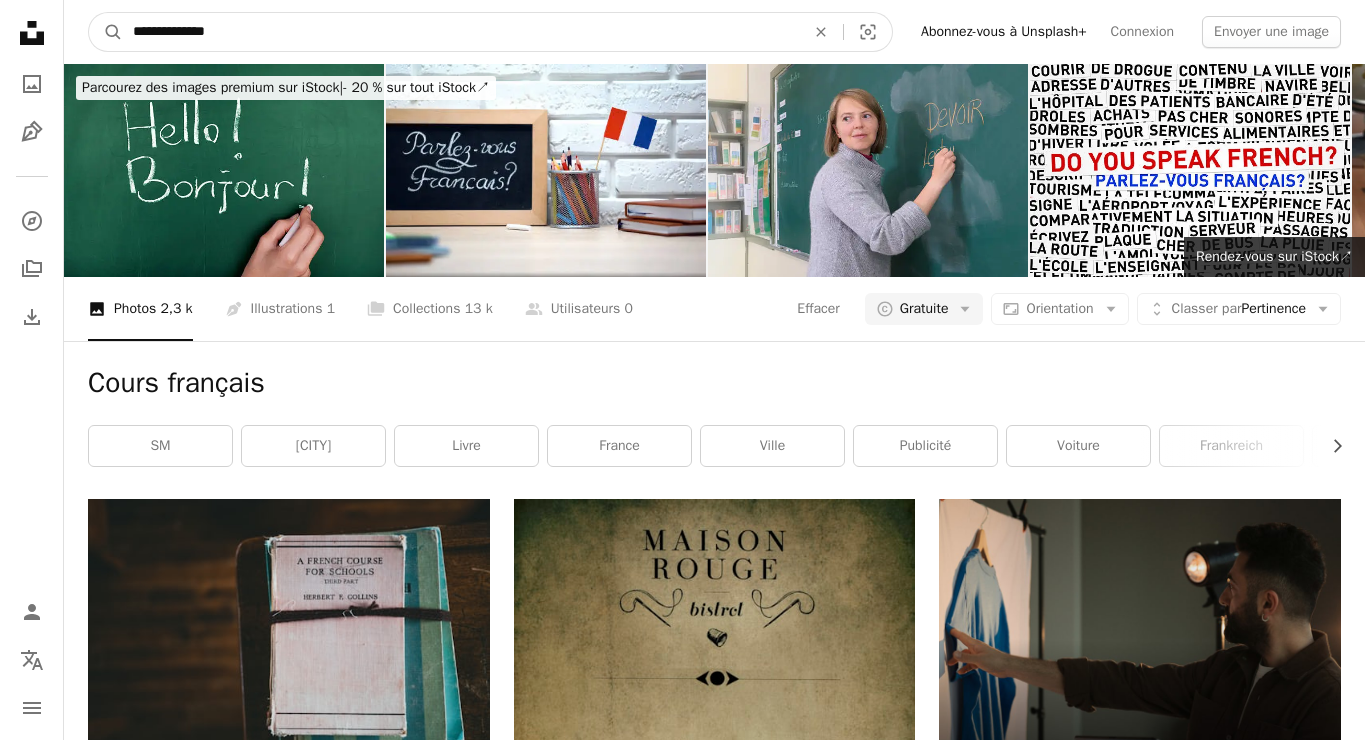 click on "**********" at bounding box center (461, 32) 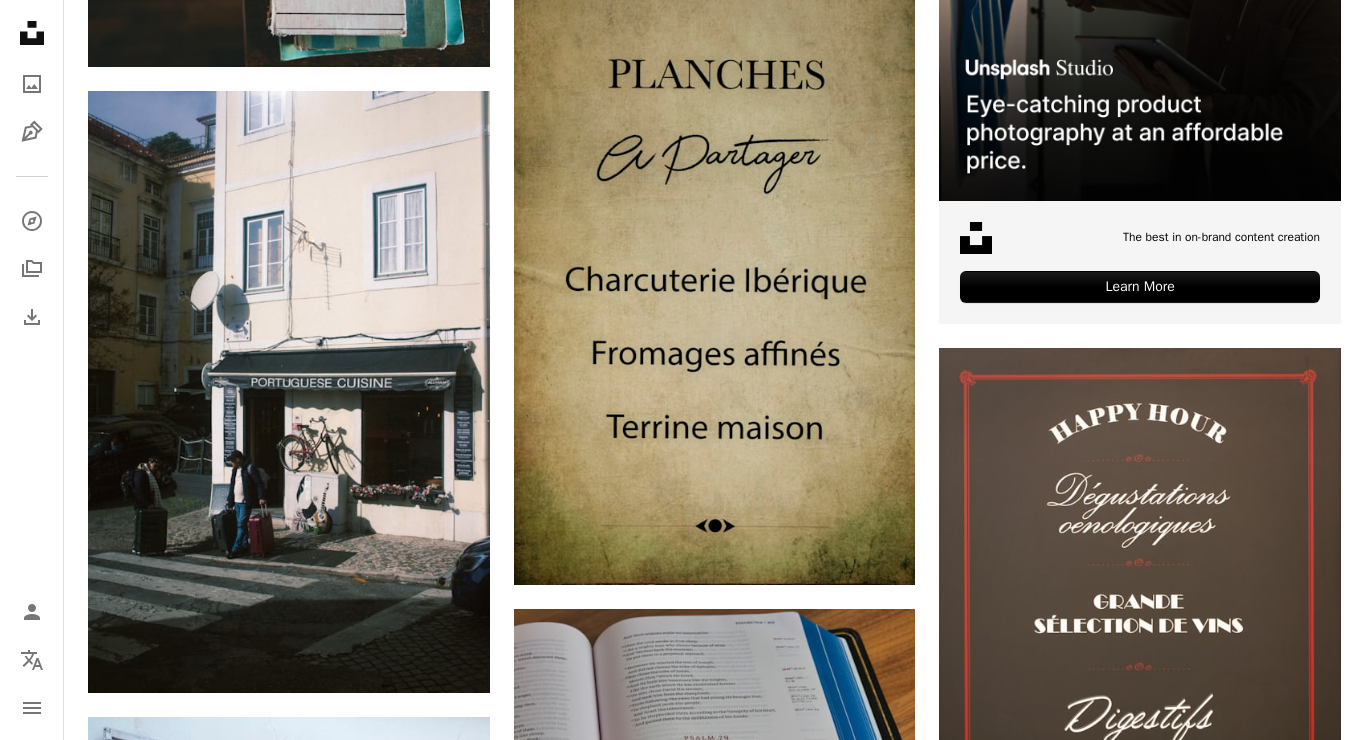 scroll, scrollTop: 0, scrollLeft: 0, axis: both 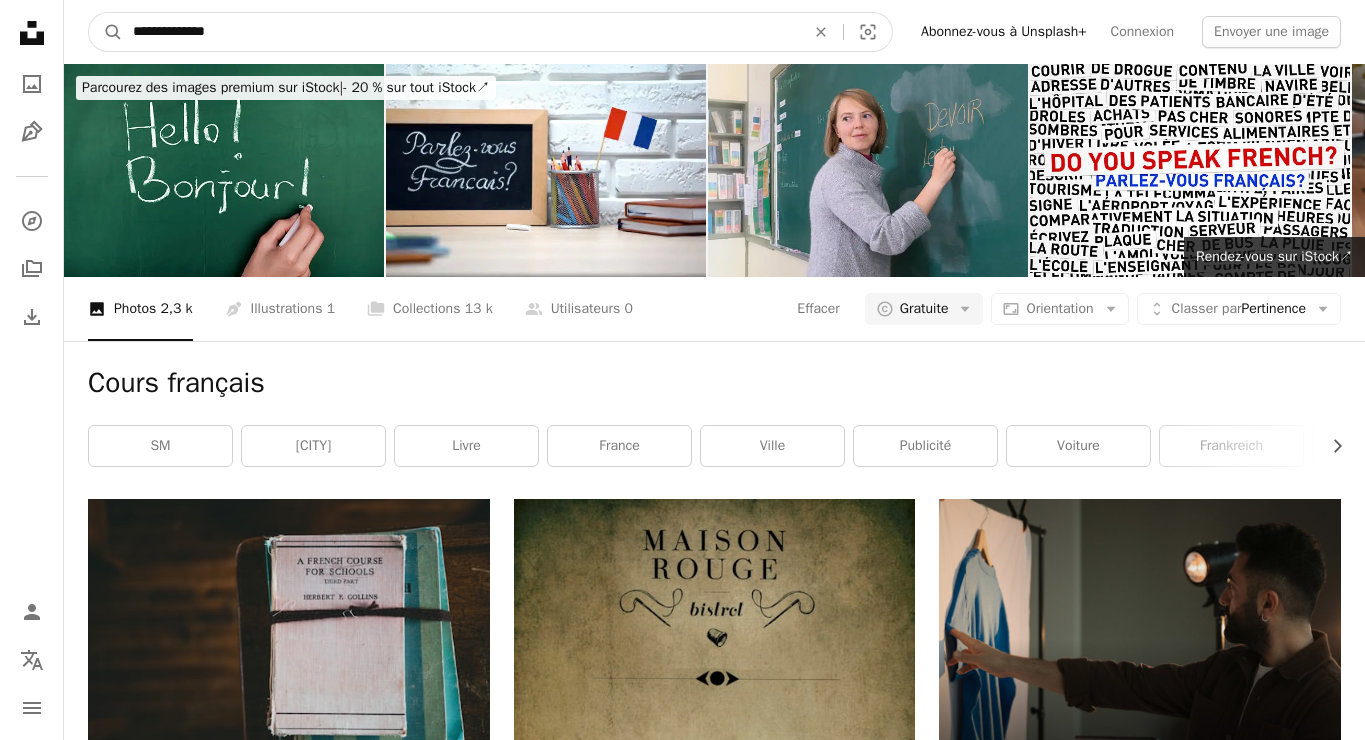 drag, startPoint x: 169, startPoint y: 35, endPoint x: 60, endPoint y: 35, distance: 109 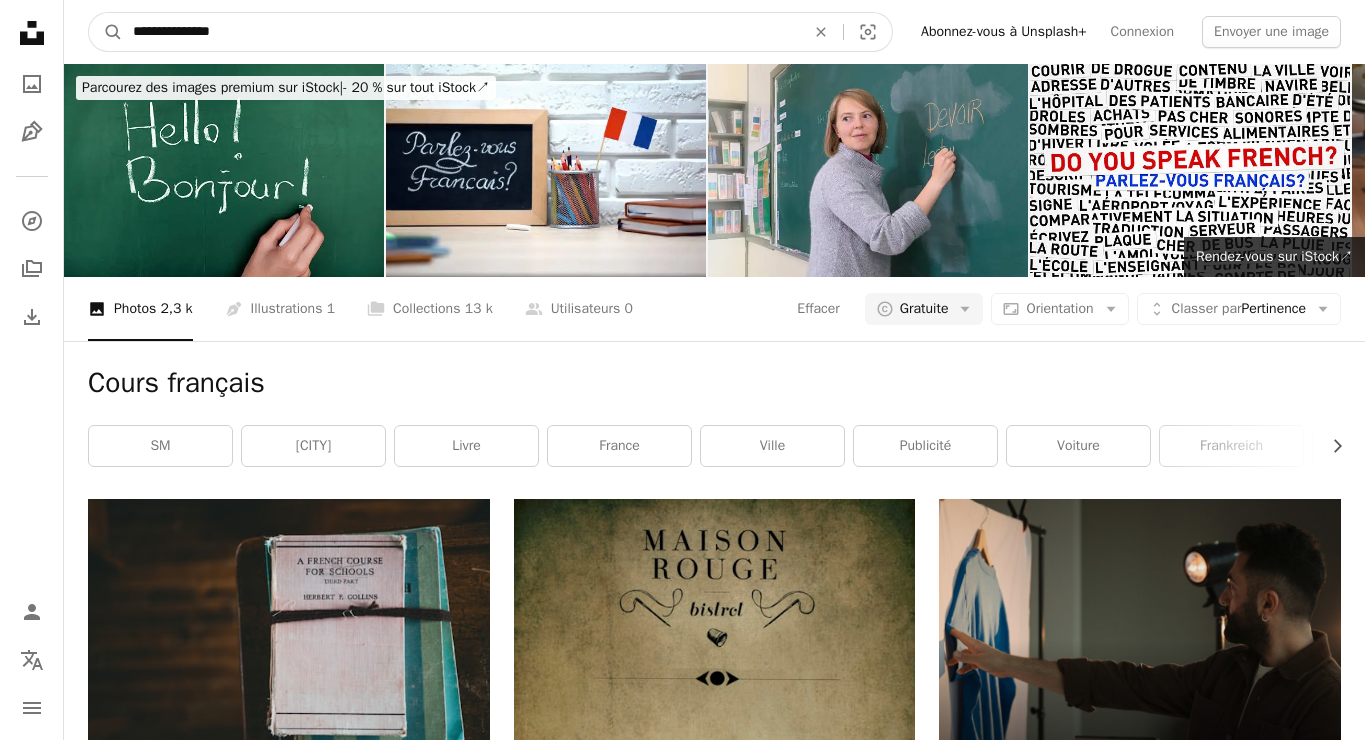 type on "**********" 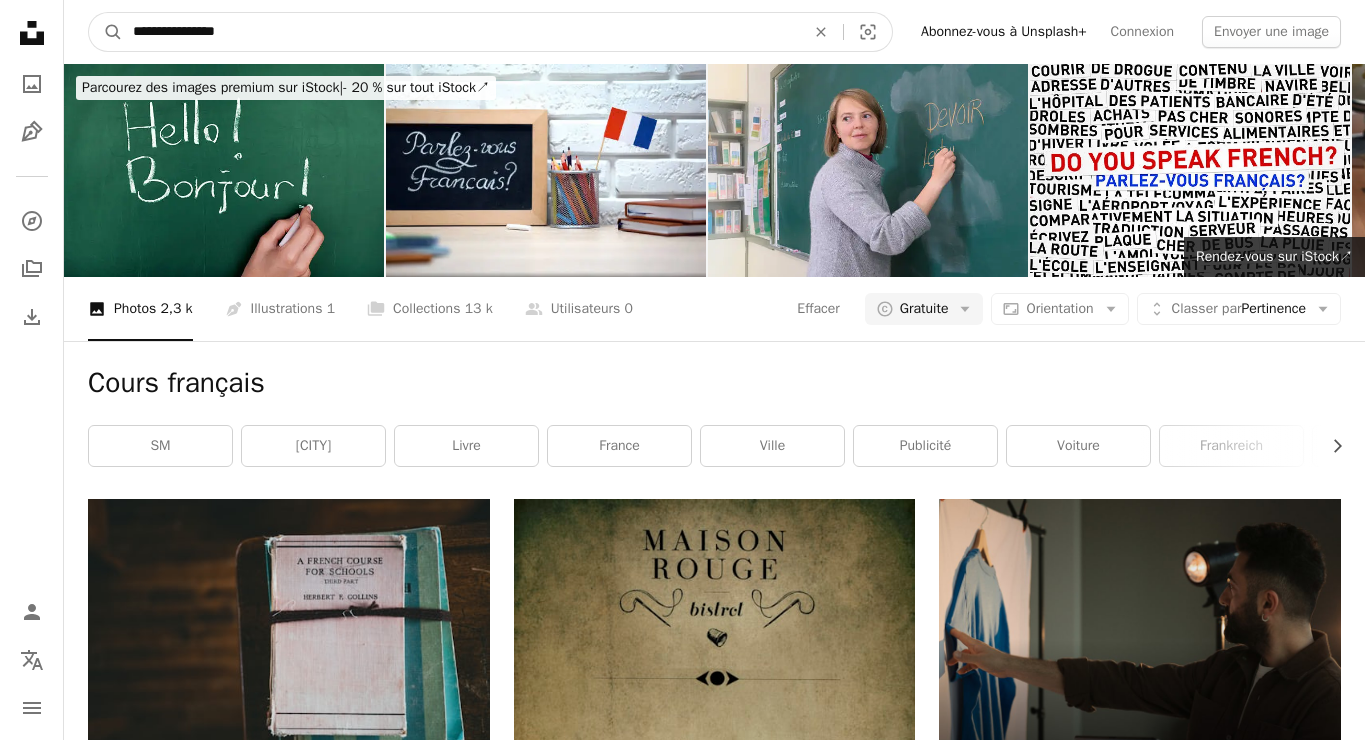 click on "A magnifying glass" at bounding box center [106, 32] 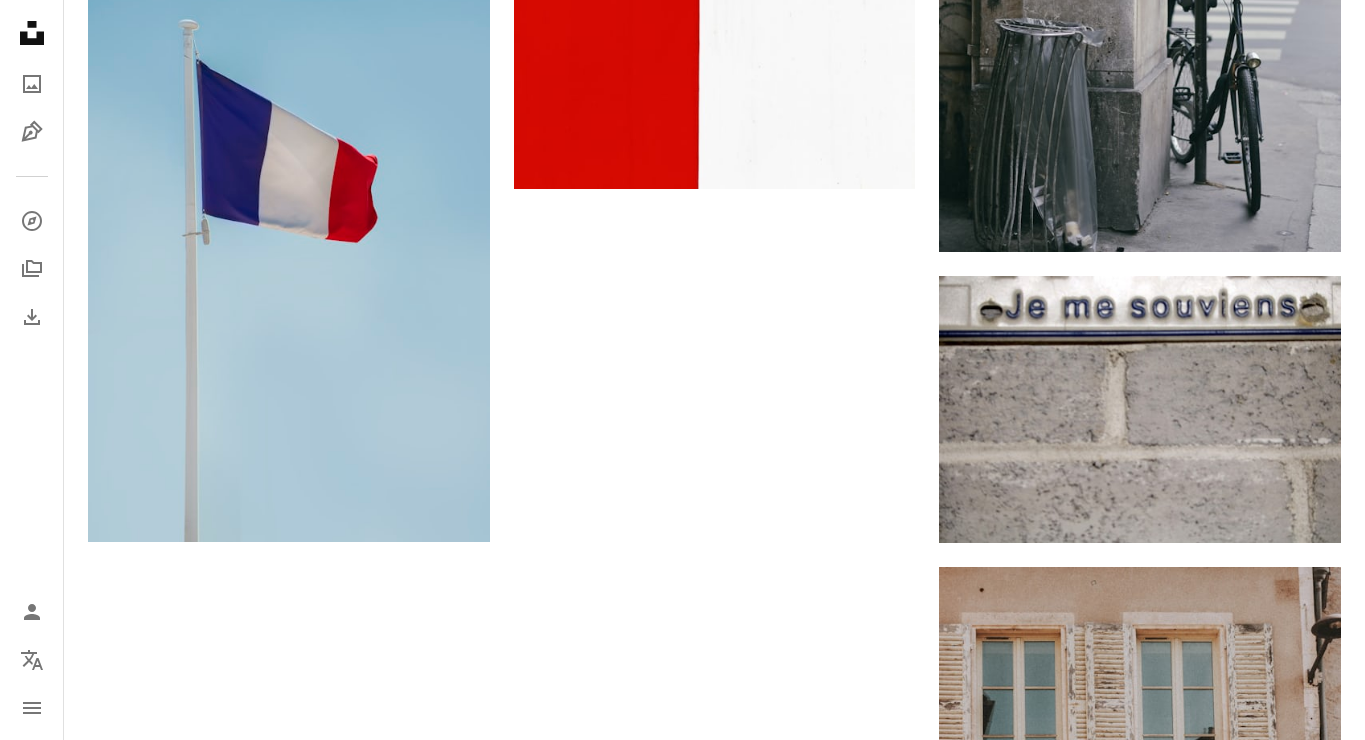 scroll, scrollTop: 3173, scrollLeft: 0, axis: vertical 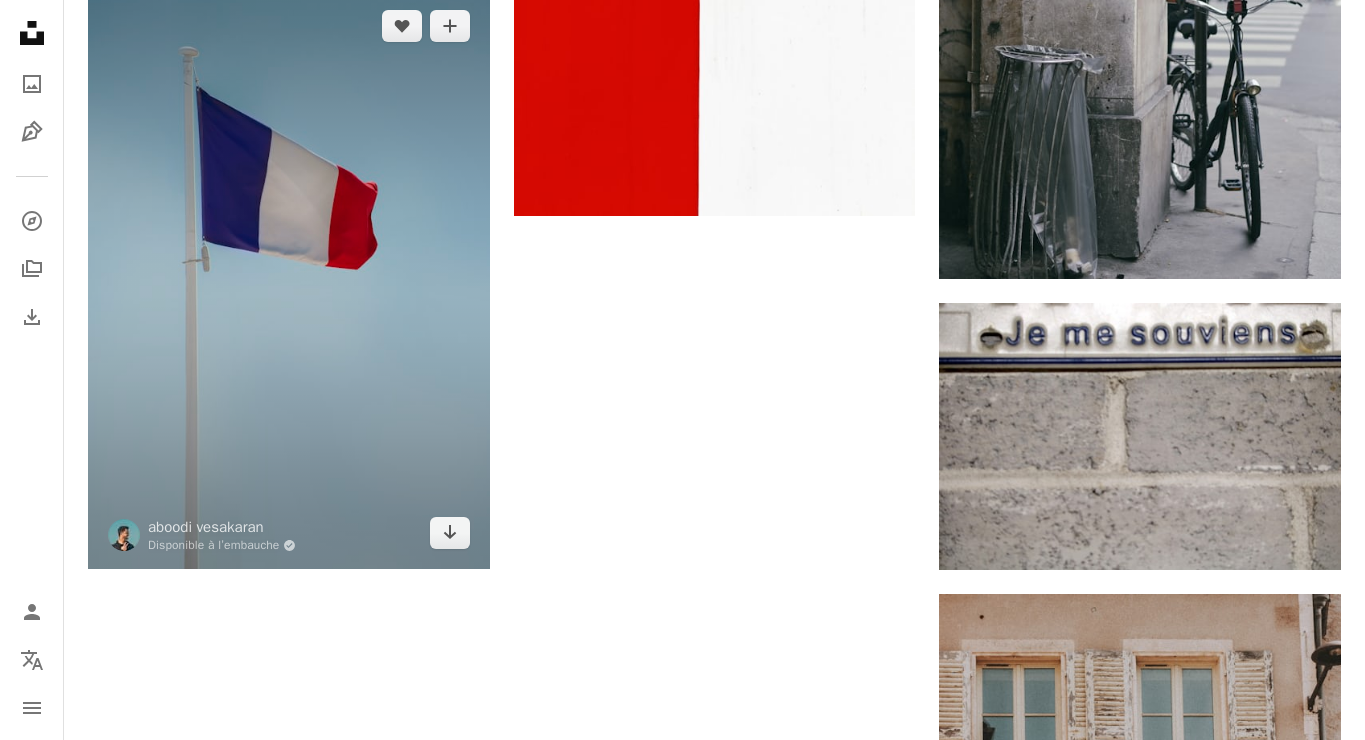 click at bounding box center (289, 279) 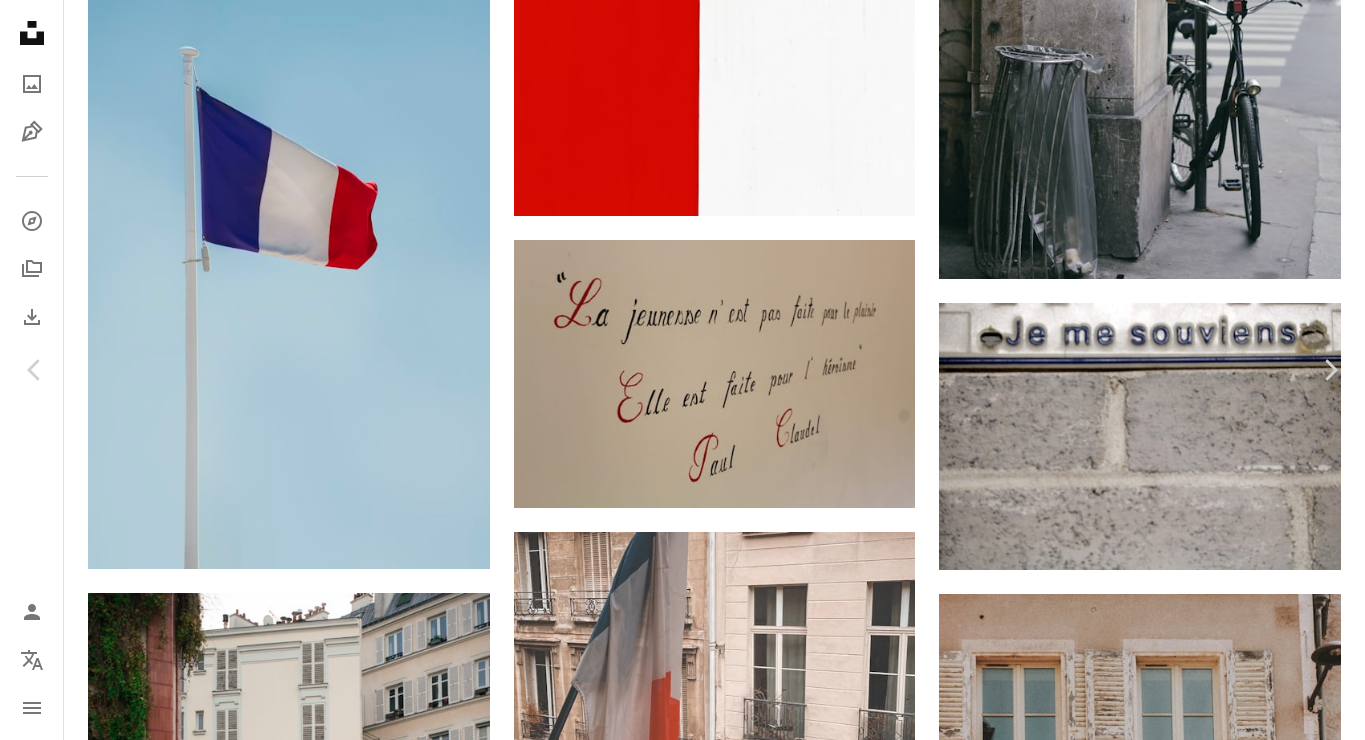 click on "Chevron down" 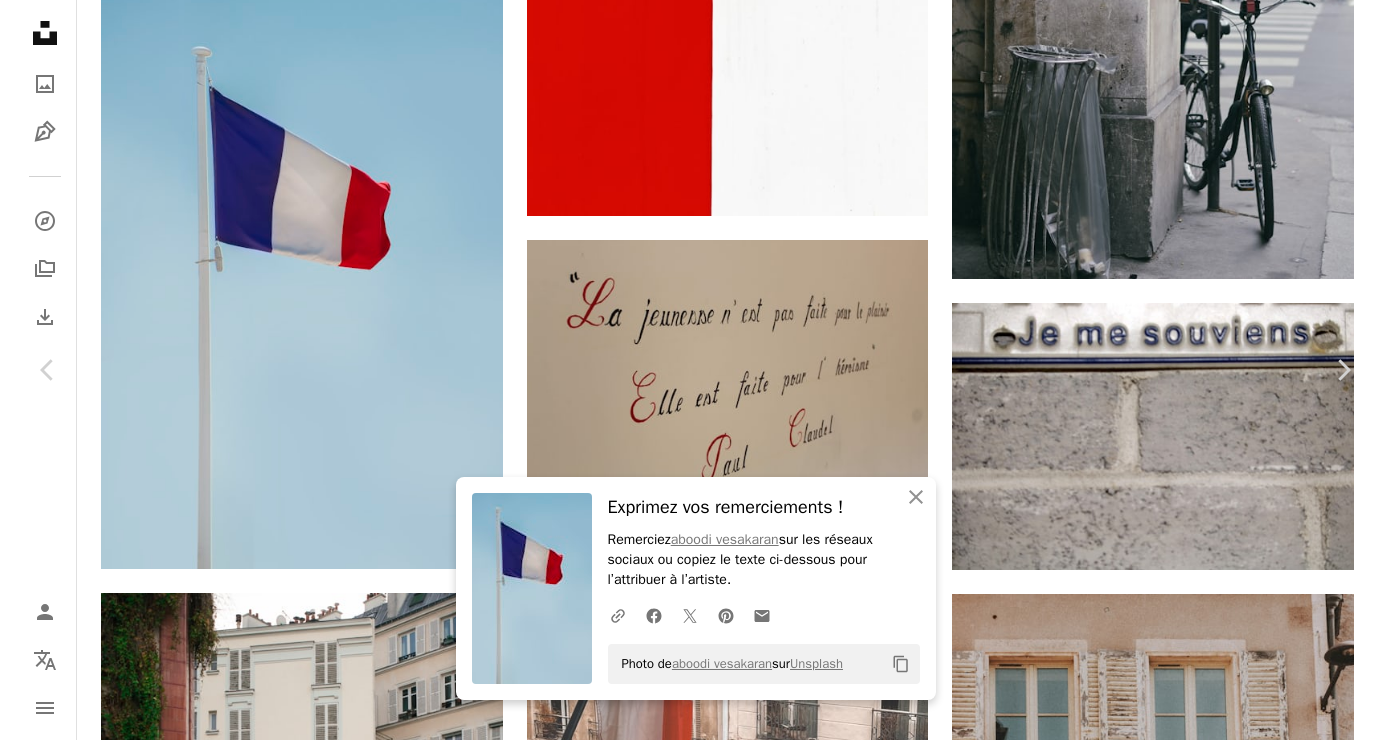 scroll, scrollTop: 3225, scrollLeft: 0, axis: vertical 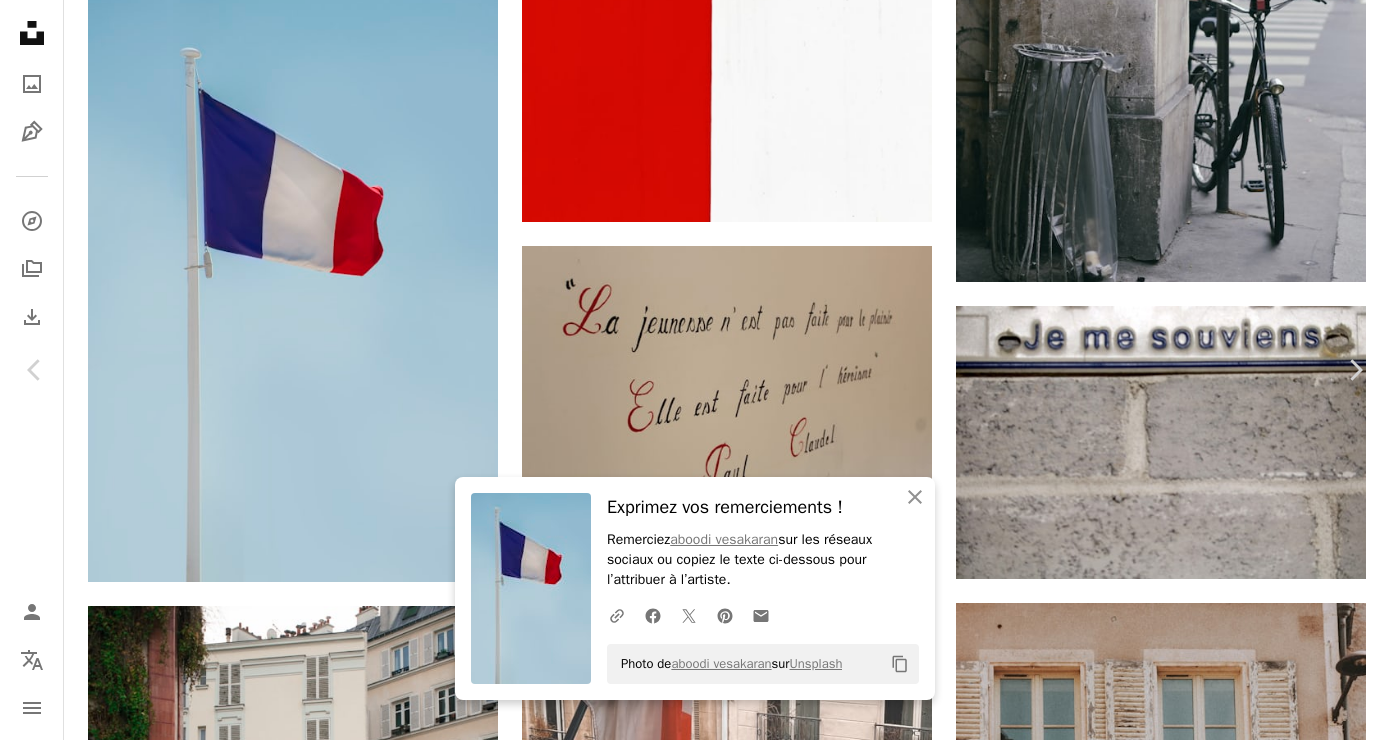 click on "An X shape" at bounding box center (20, 20) 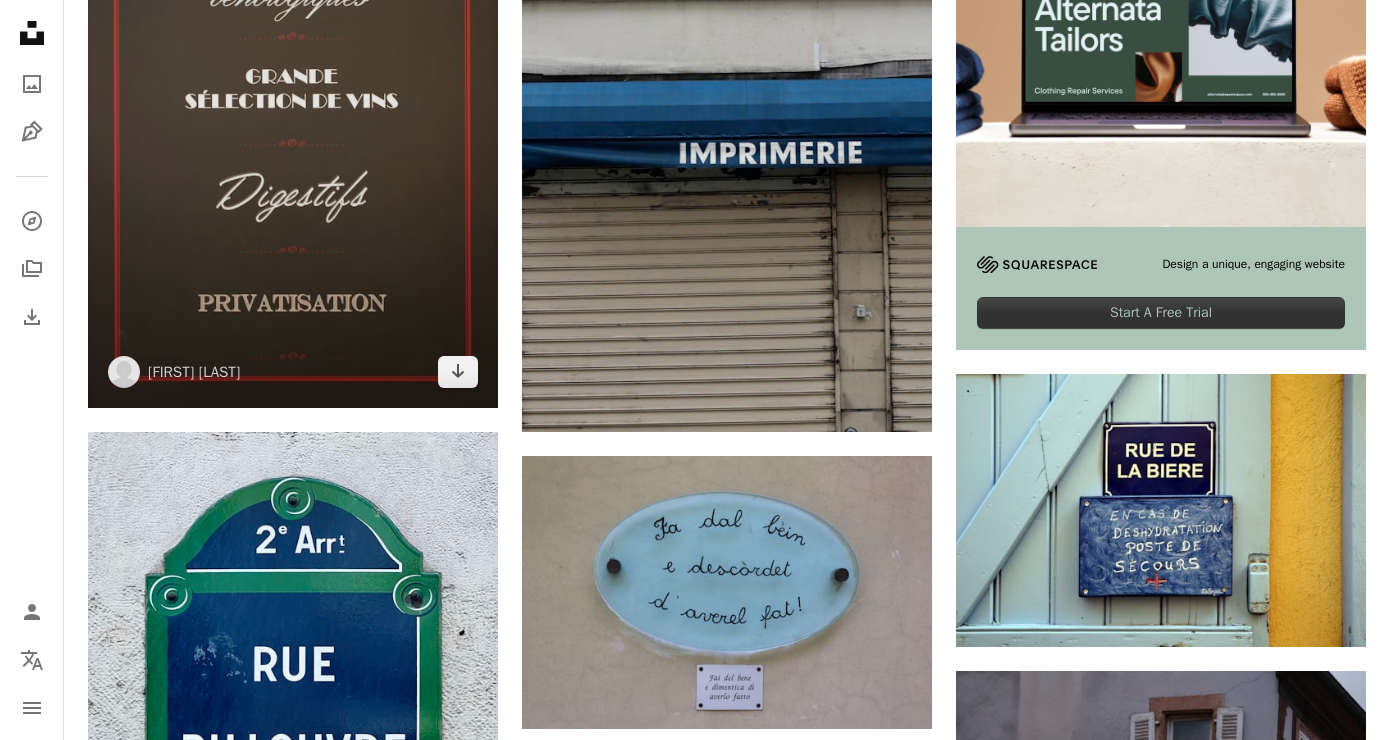 scroll, scrollTop: 0, scrollLeft: 0, axis: both 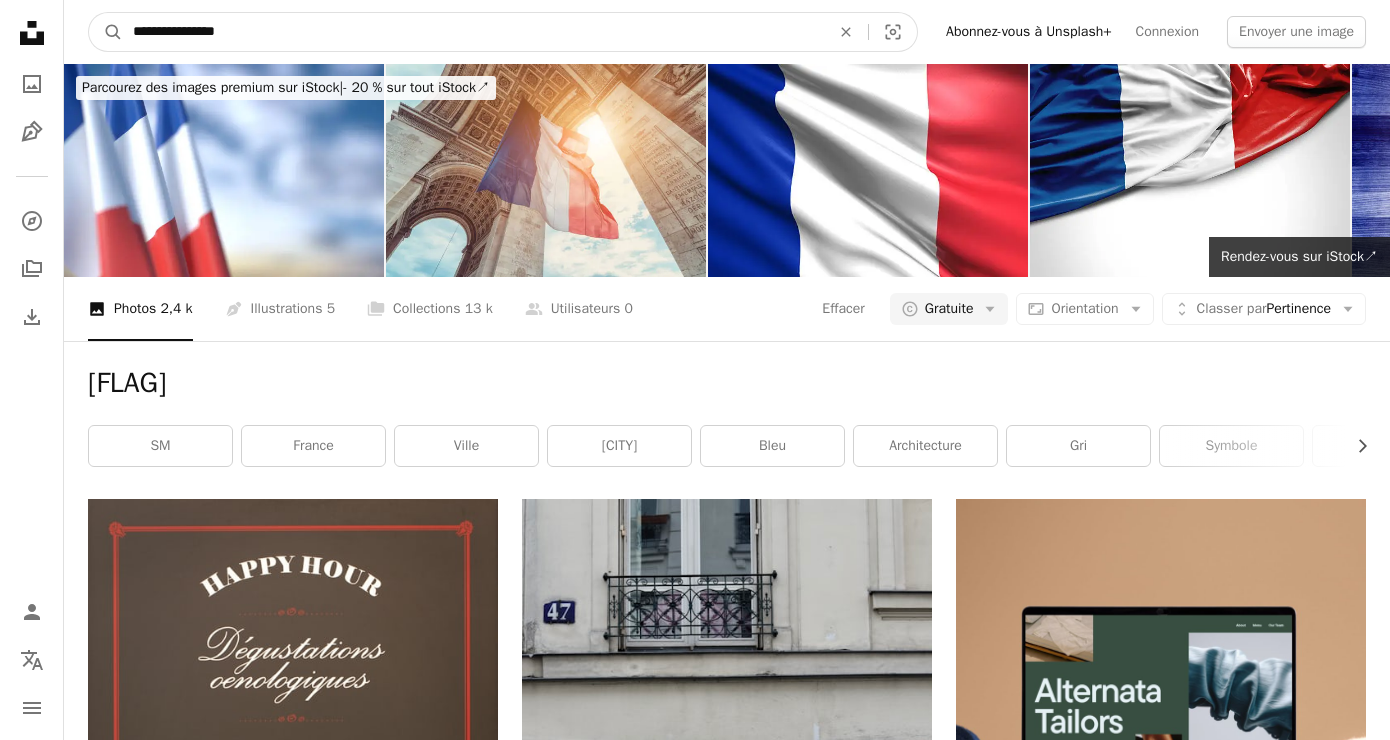 drag, startPoint x: 245, startPoint y: 39, endPoint x: 186, endPoint y: 38, distance: 59.008472 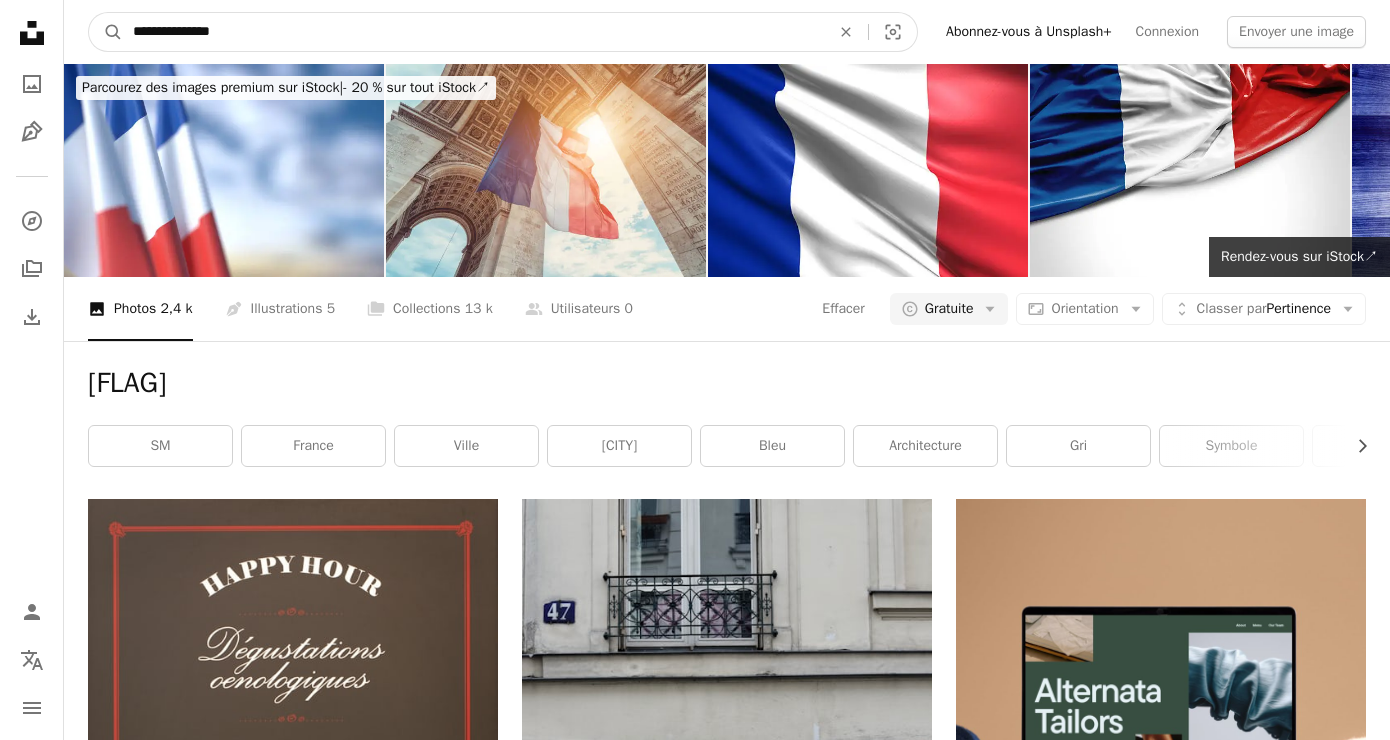 type on "**********" 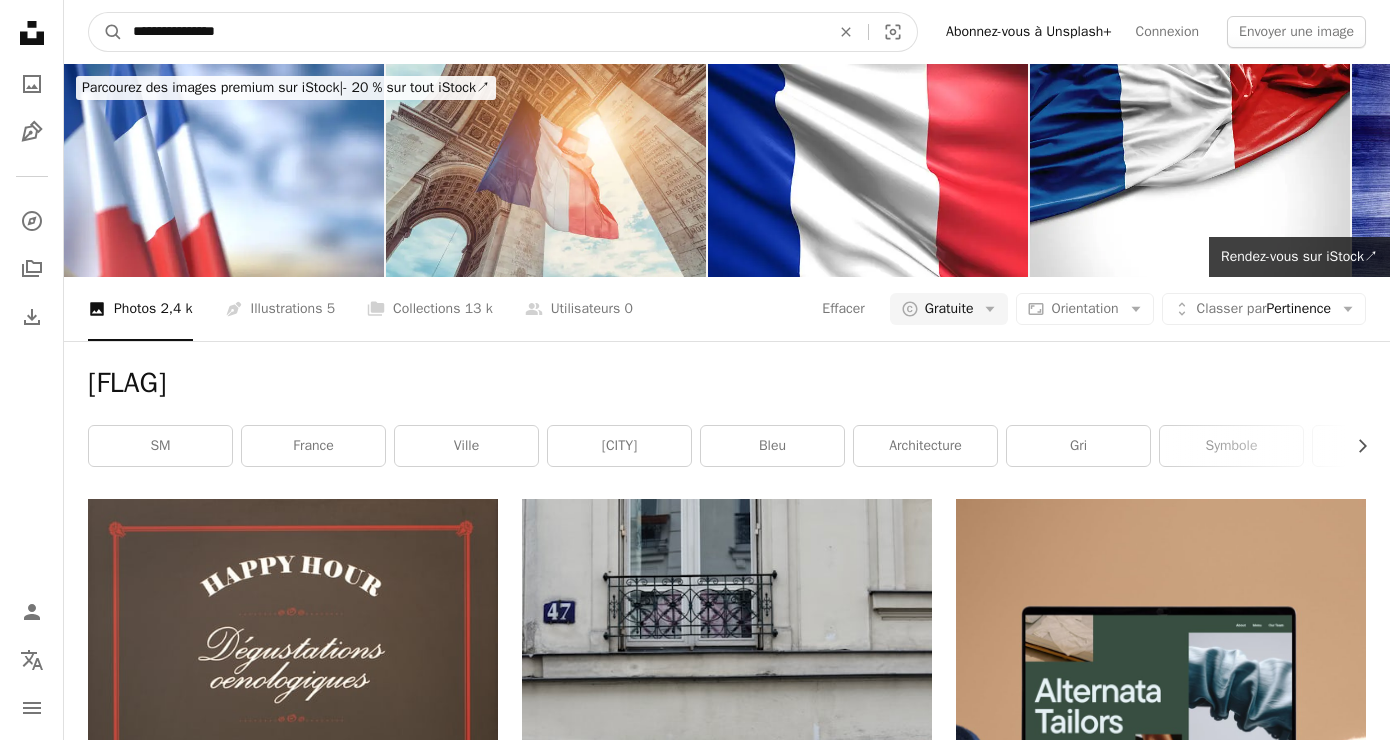 click on "A magnifying glass" at bounding box center [106, 32] 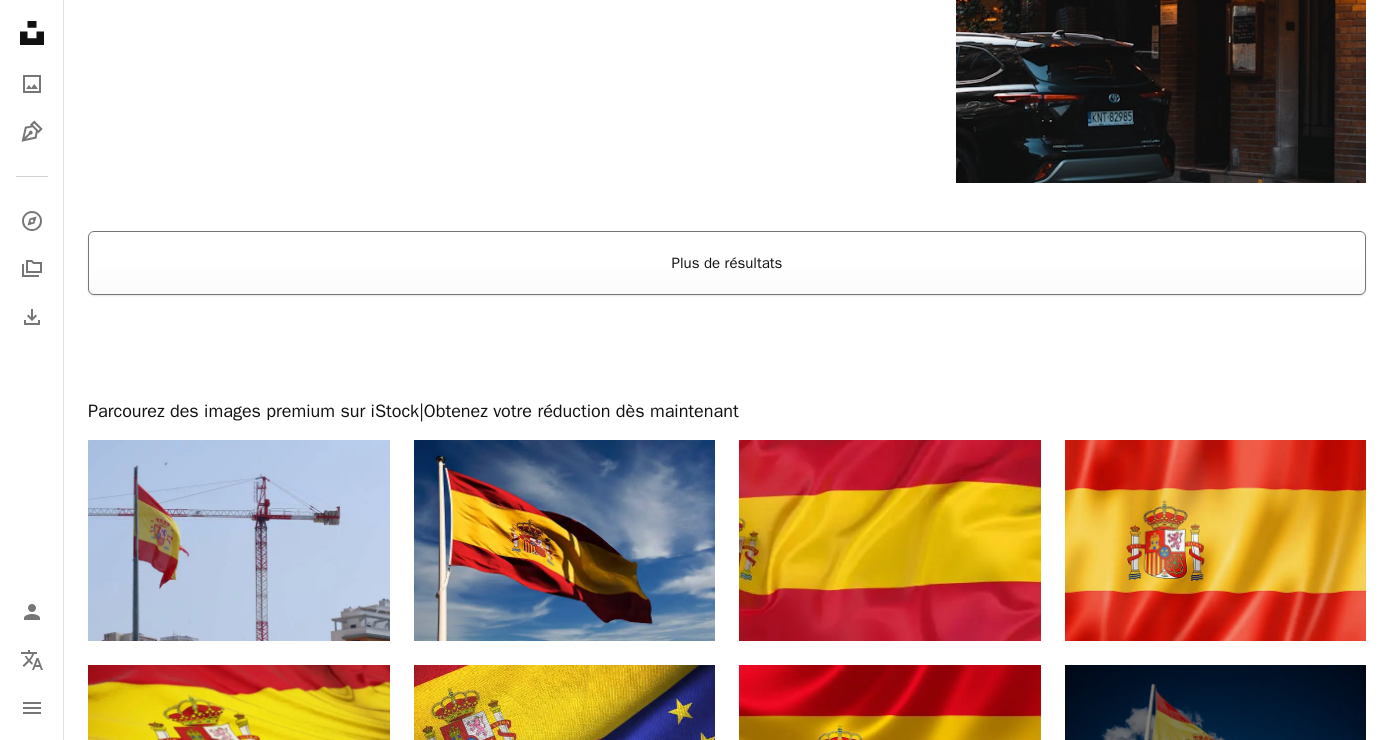 scroll, scrollTop: 3724, scrollLeft: 0, axis: vertical 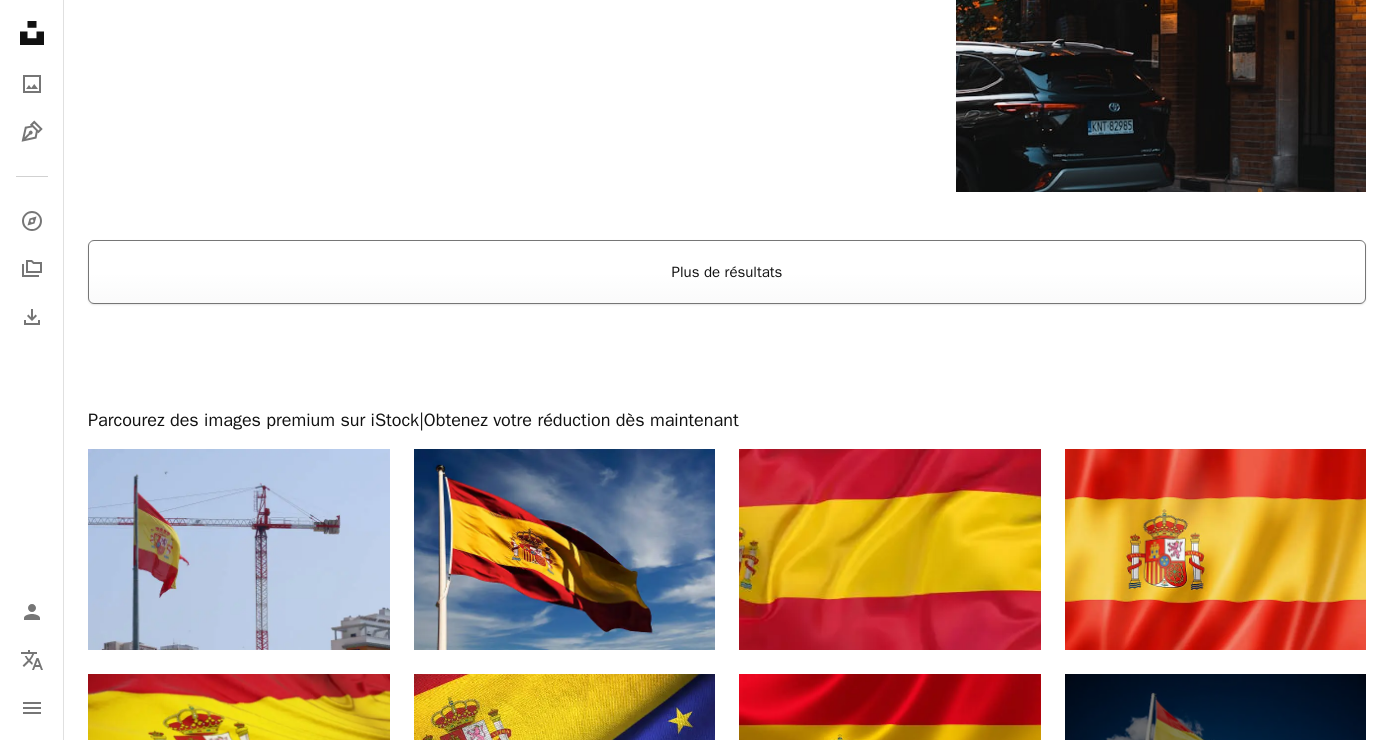 click on "Plus de résultats" at bounding box center (727, 272) 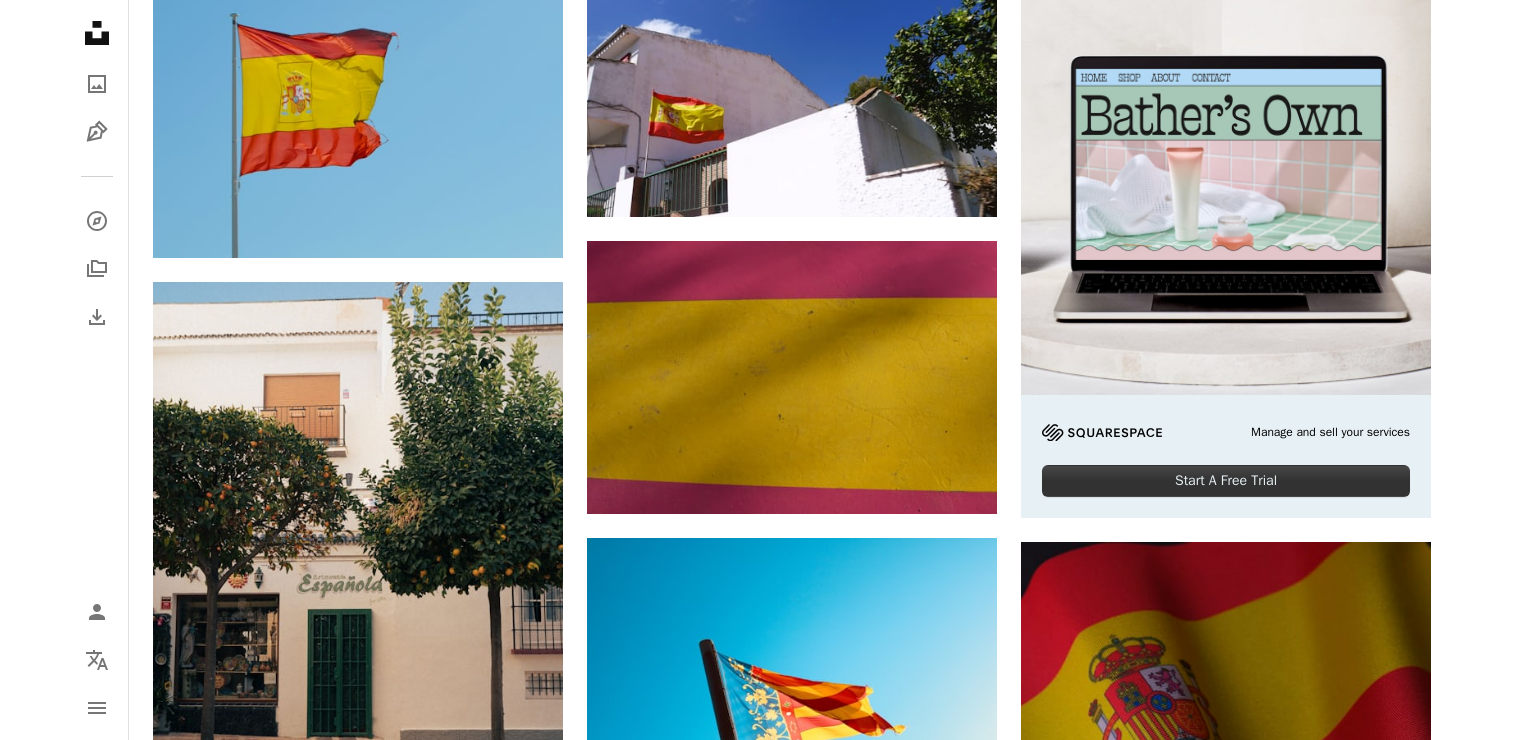 scroll, scrollTop: 167, scrollLeft: 0, axis: vertical 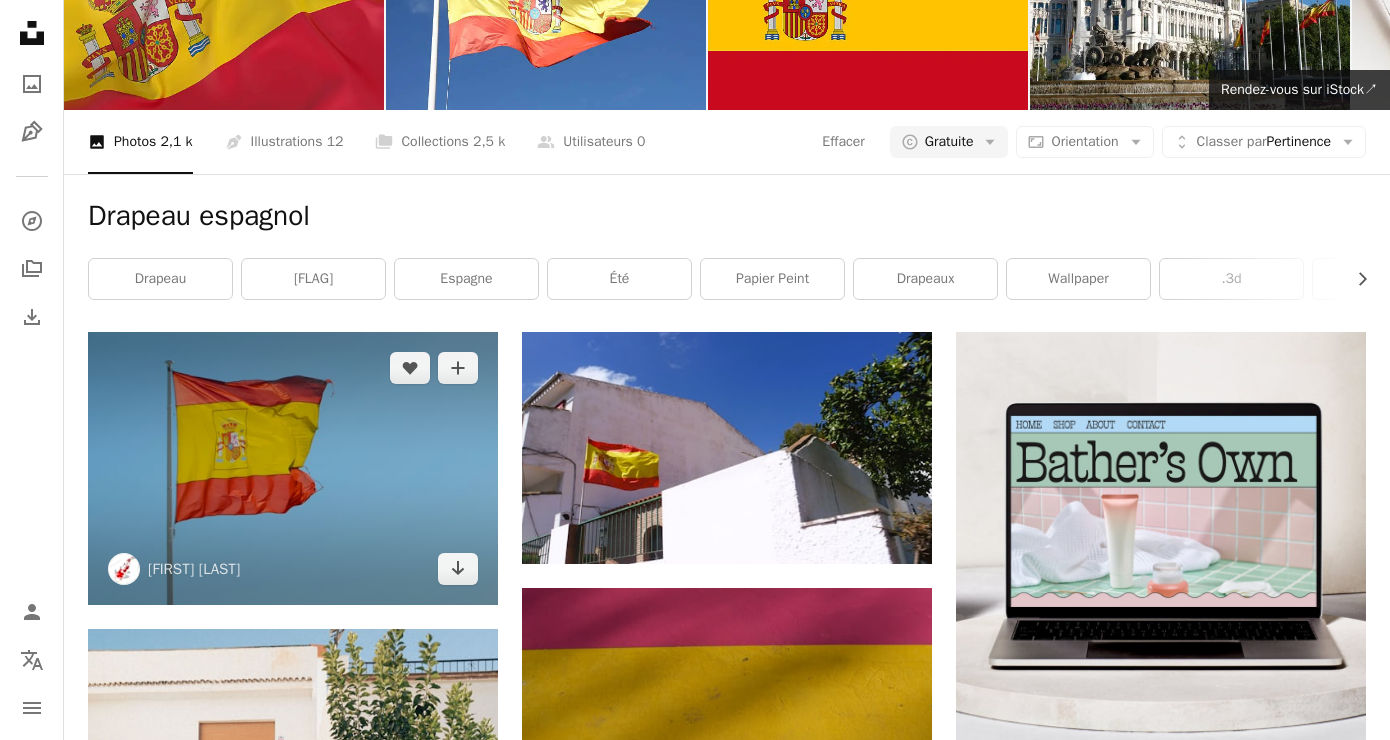 click at bounding box center (293, 468) 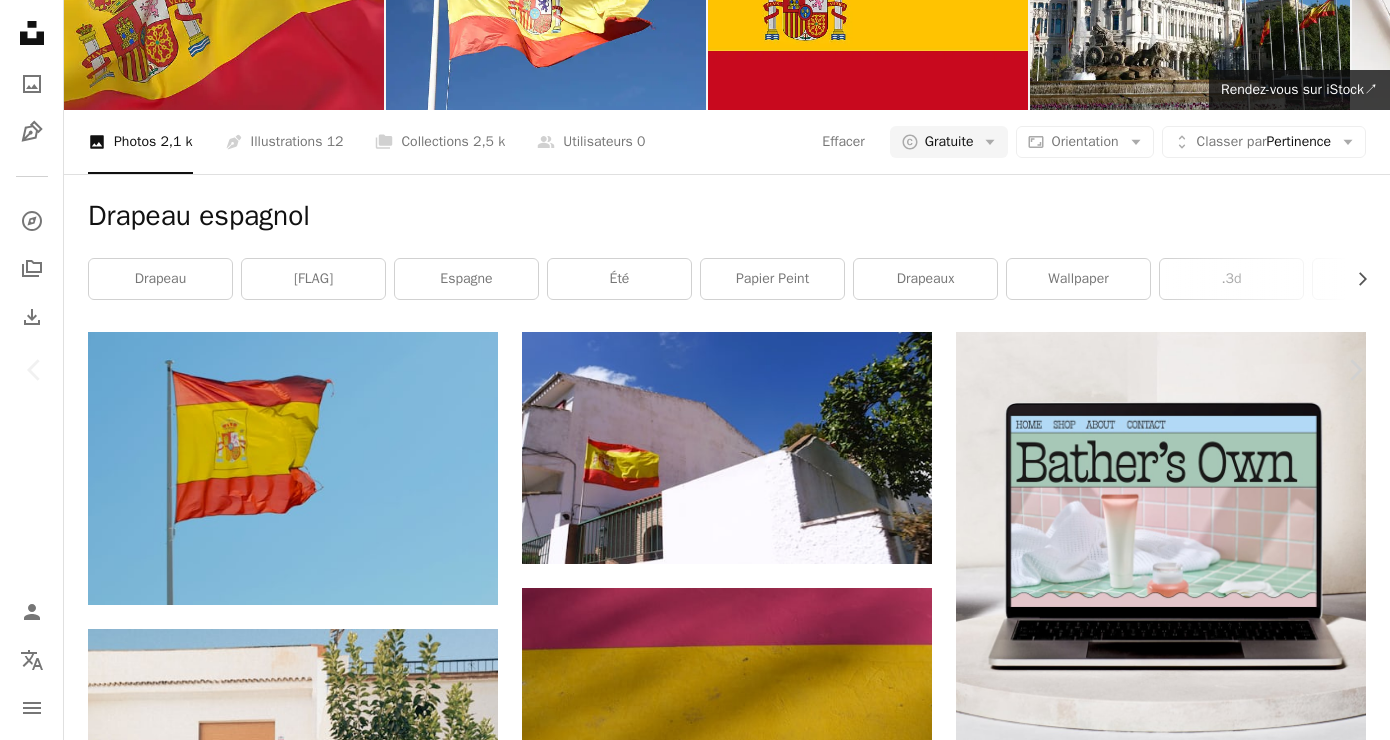 click on "Chevron down" 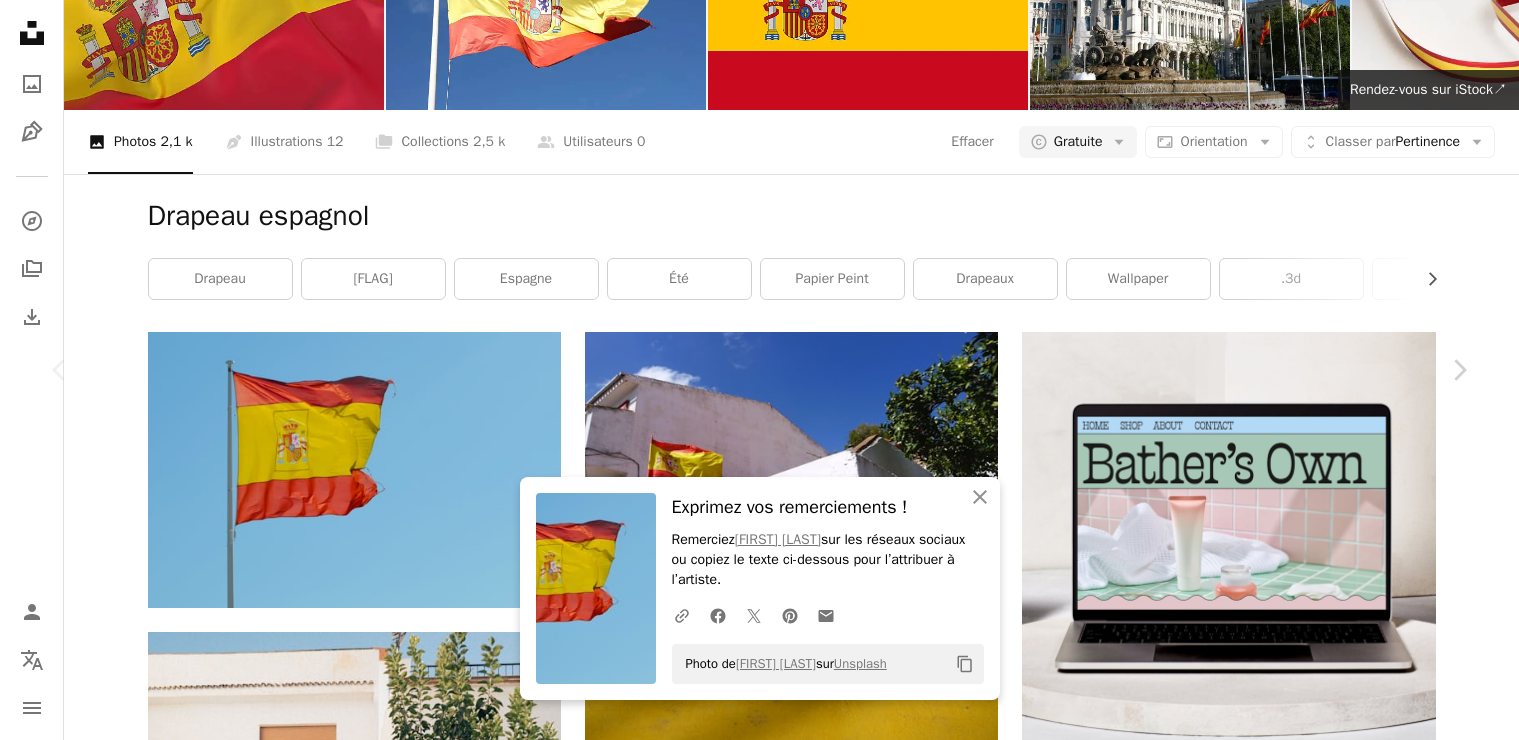 click on "Chevron left" 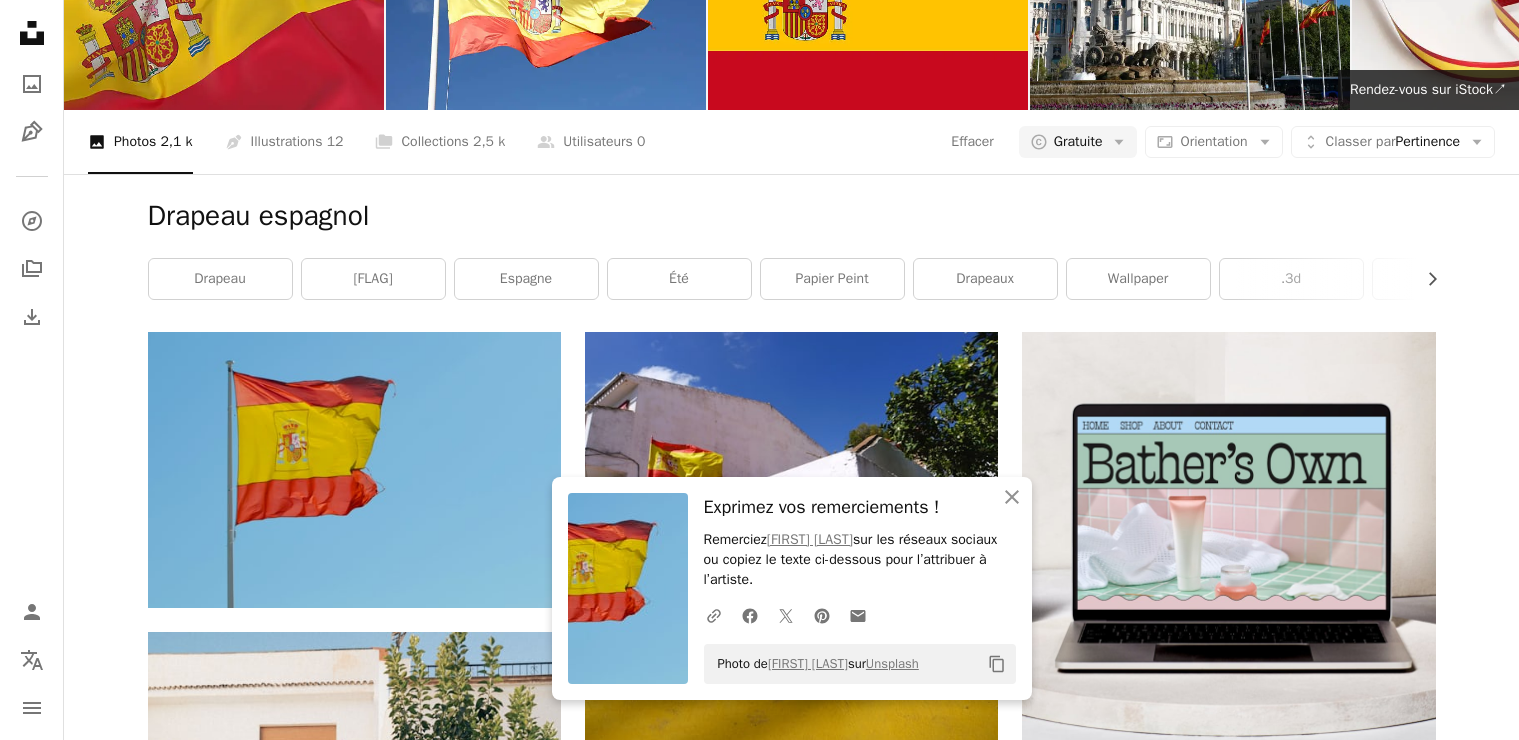 scroll, scrollTop: 0, scrollLeft: 0, axis: both 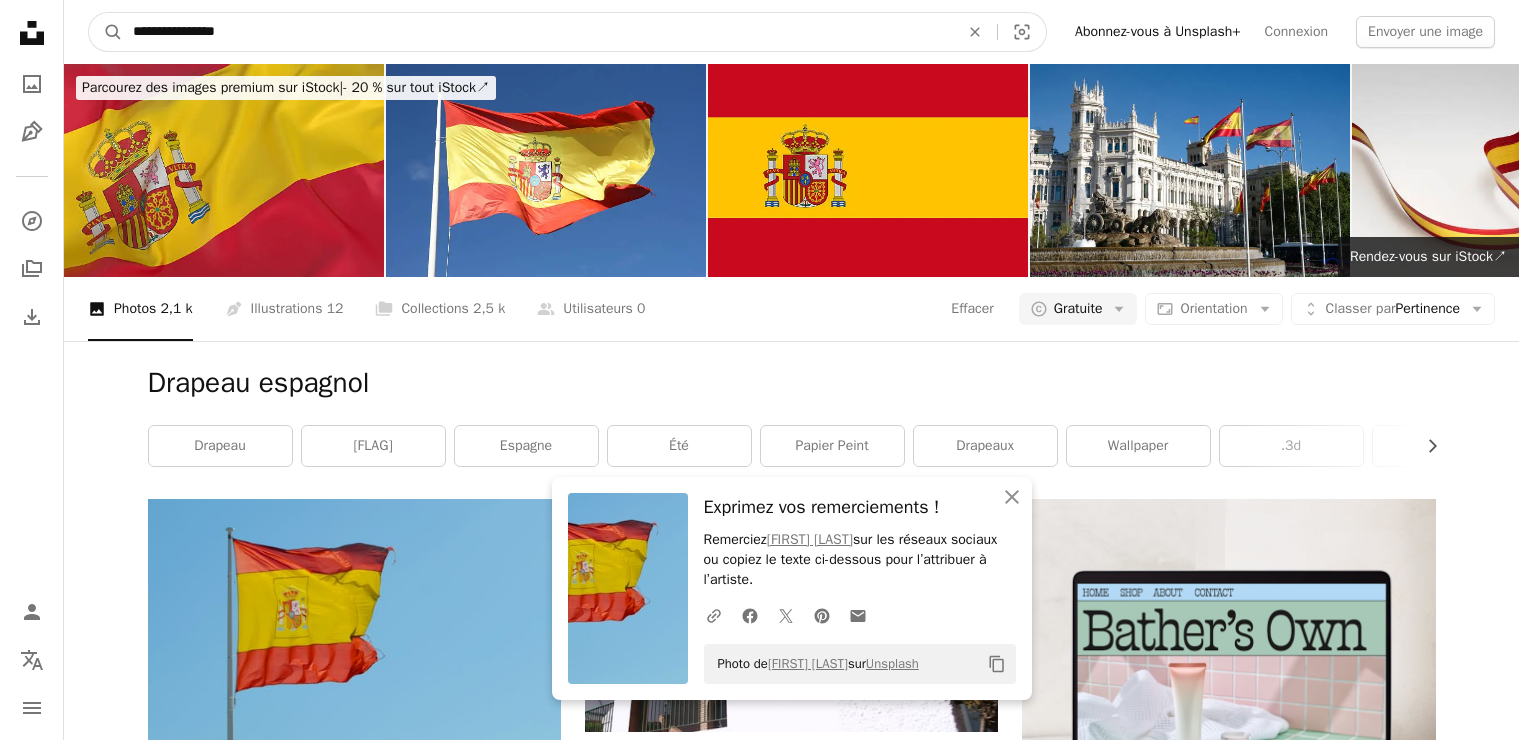 drag, startPoint x: 273, startPoint y: 27, endPoint x: -28, endPoint y: 27, distance: 301 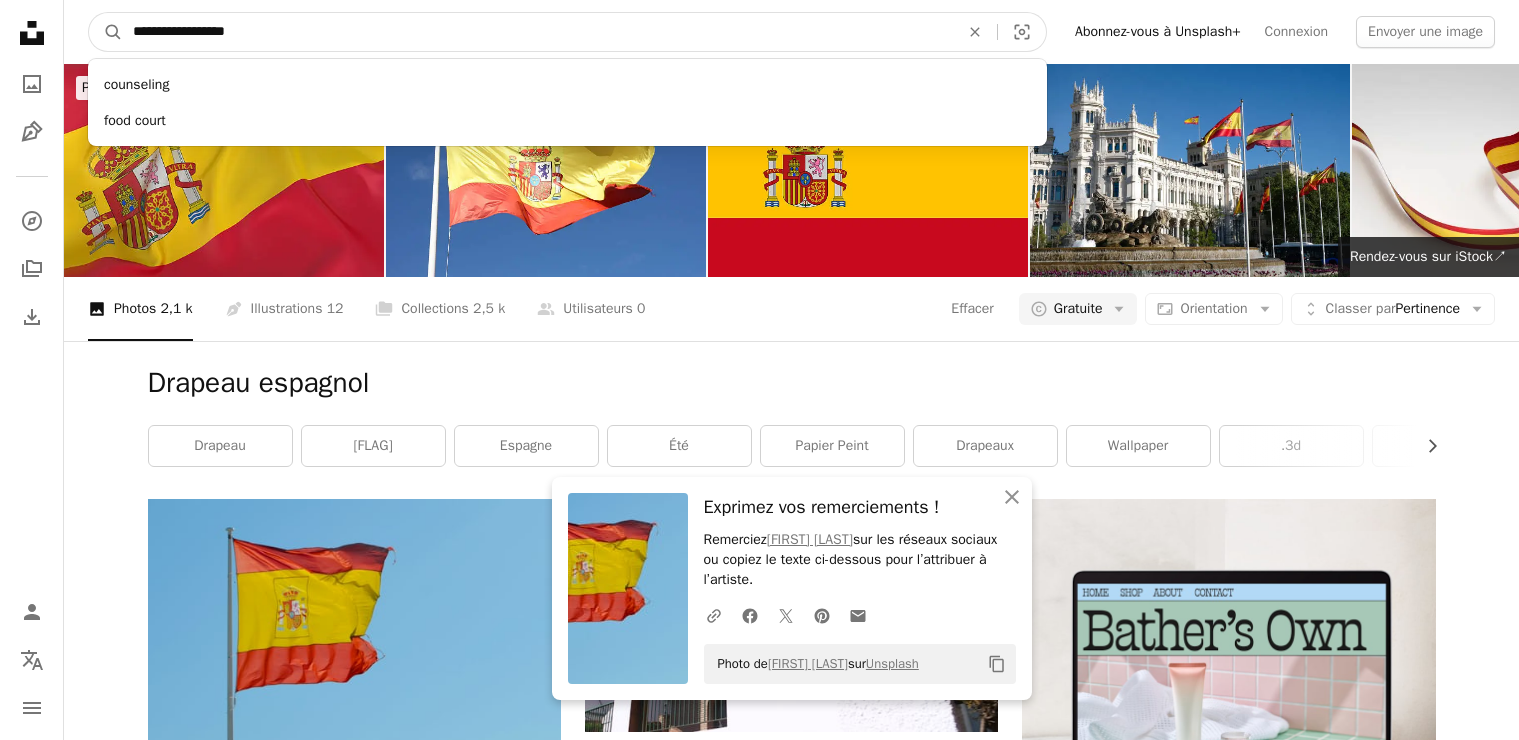type on "**********" 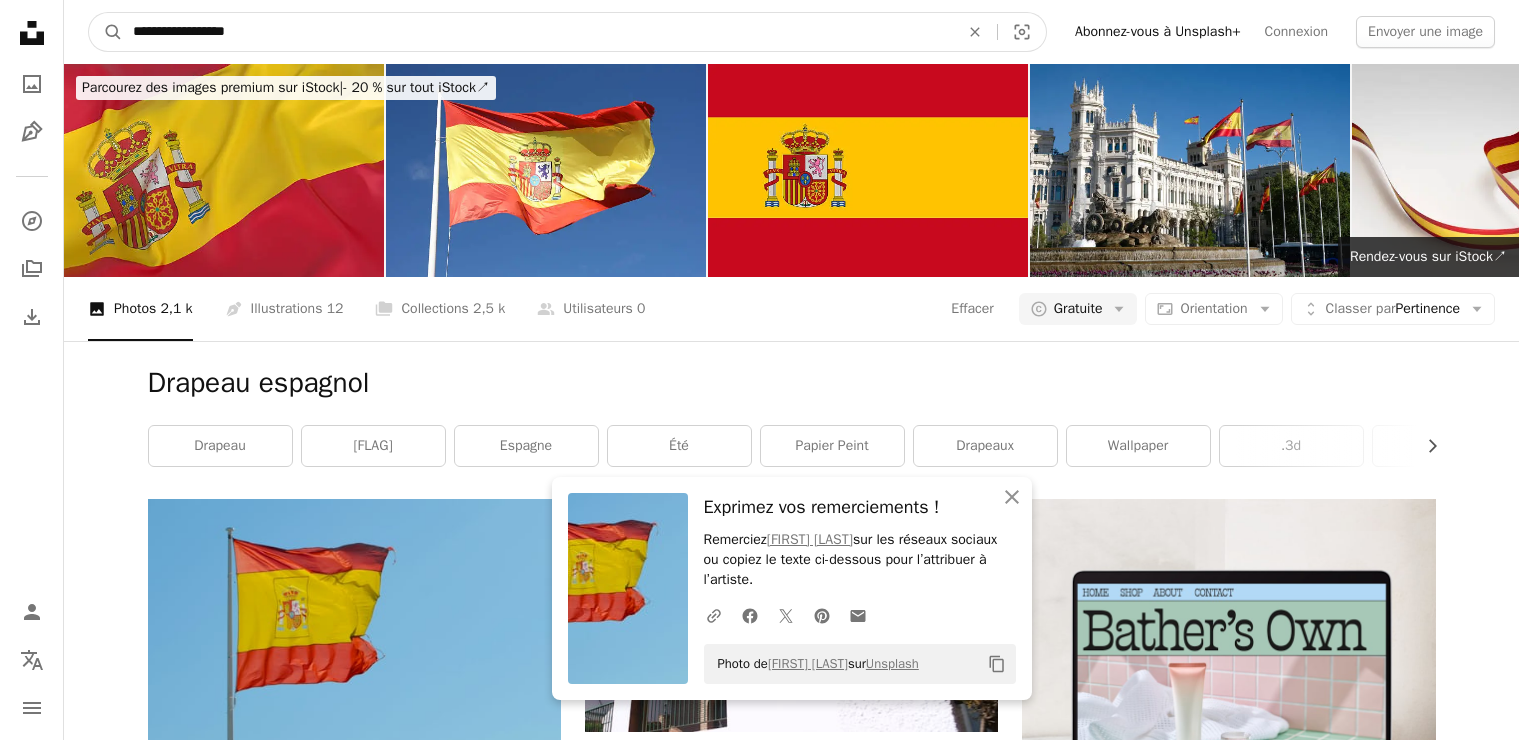 click on "A magnifying glass" at bounding box center (106, 32) 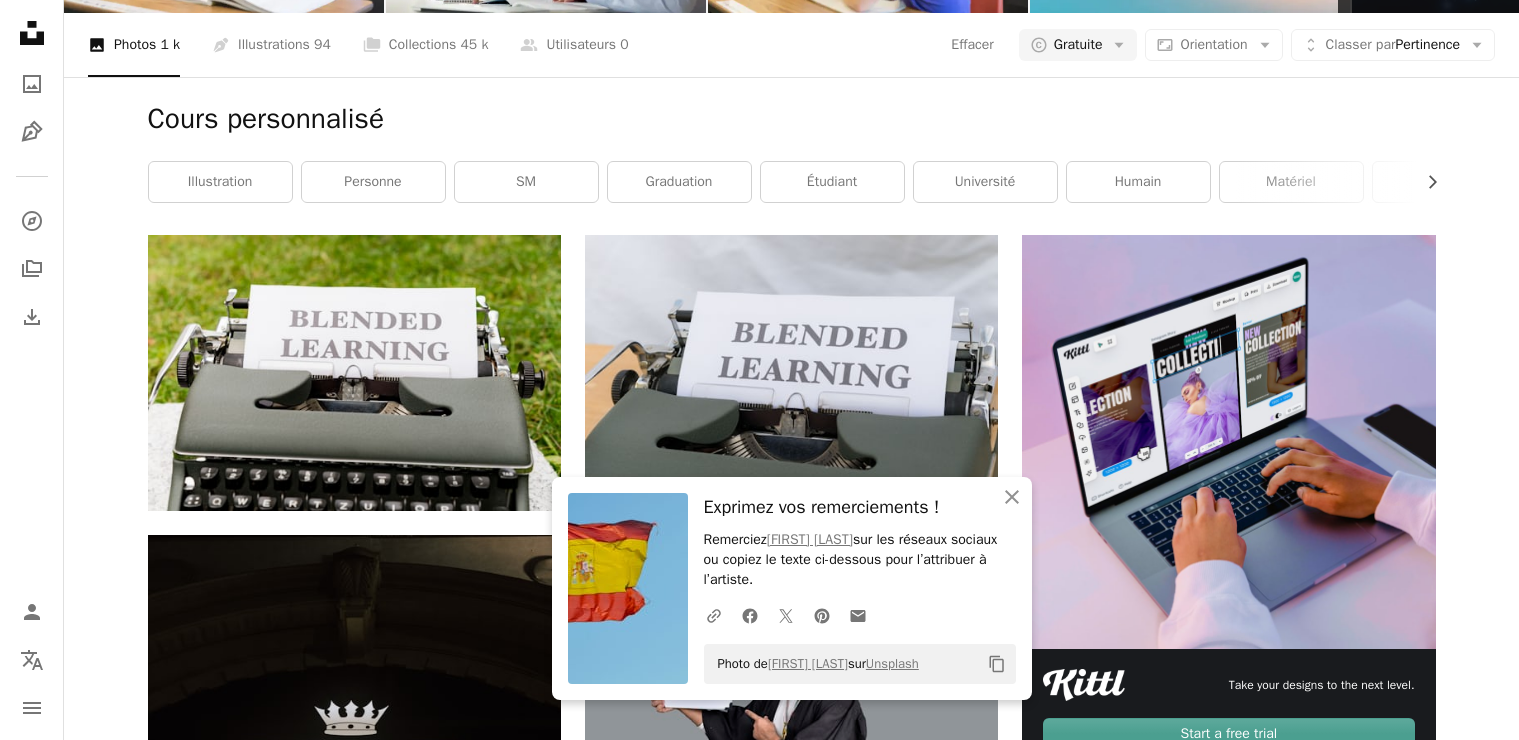 scroll, scrollTop: 387, scrollLeft: 0, axis: vertical 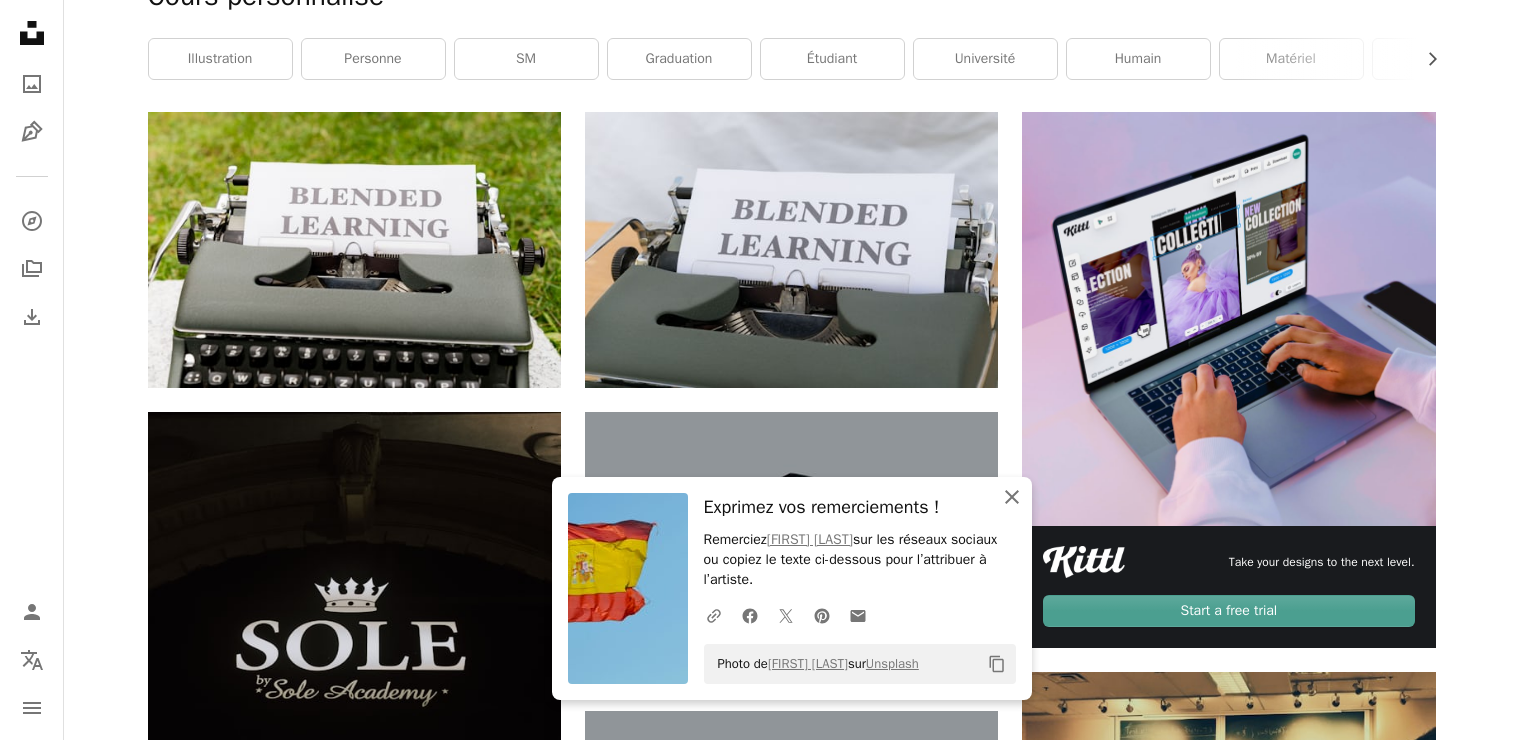 click on "An X shape" 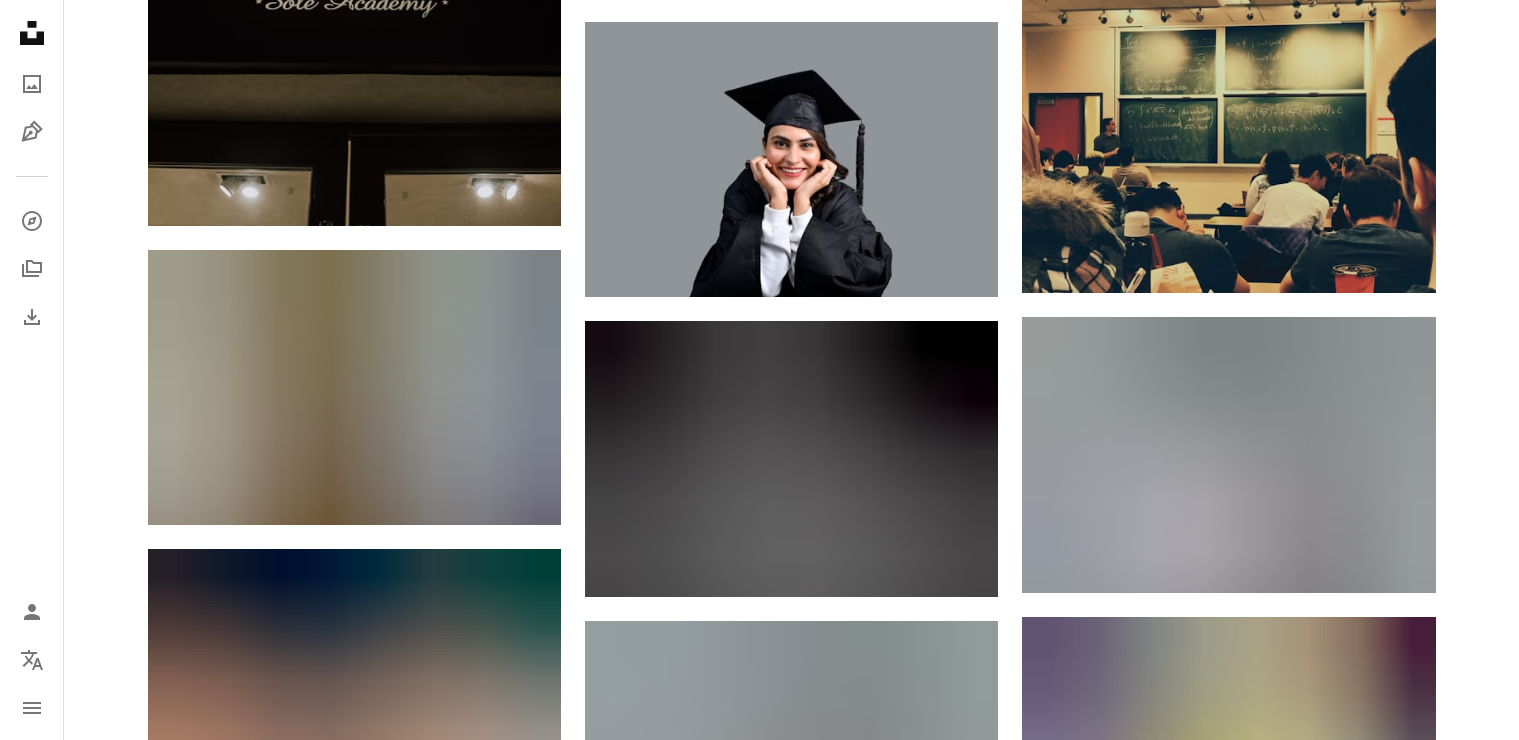 scroll, scrollTop: 0, scrollLeft: 0, axis: both 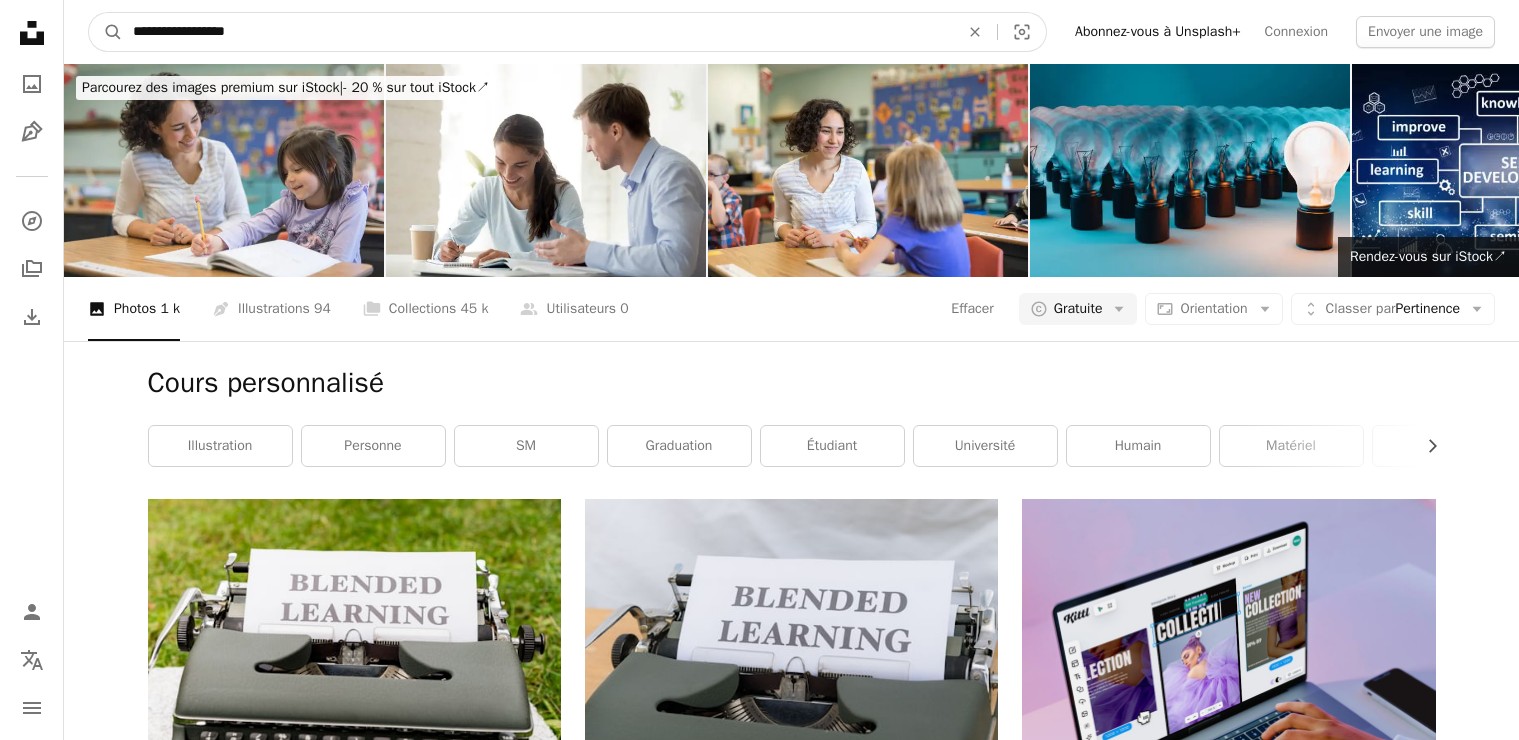 click on "**********" at bounding box center (538, 32) 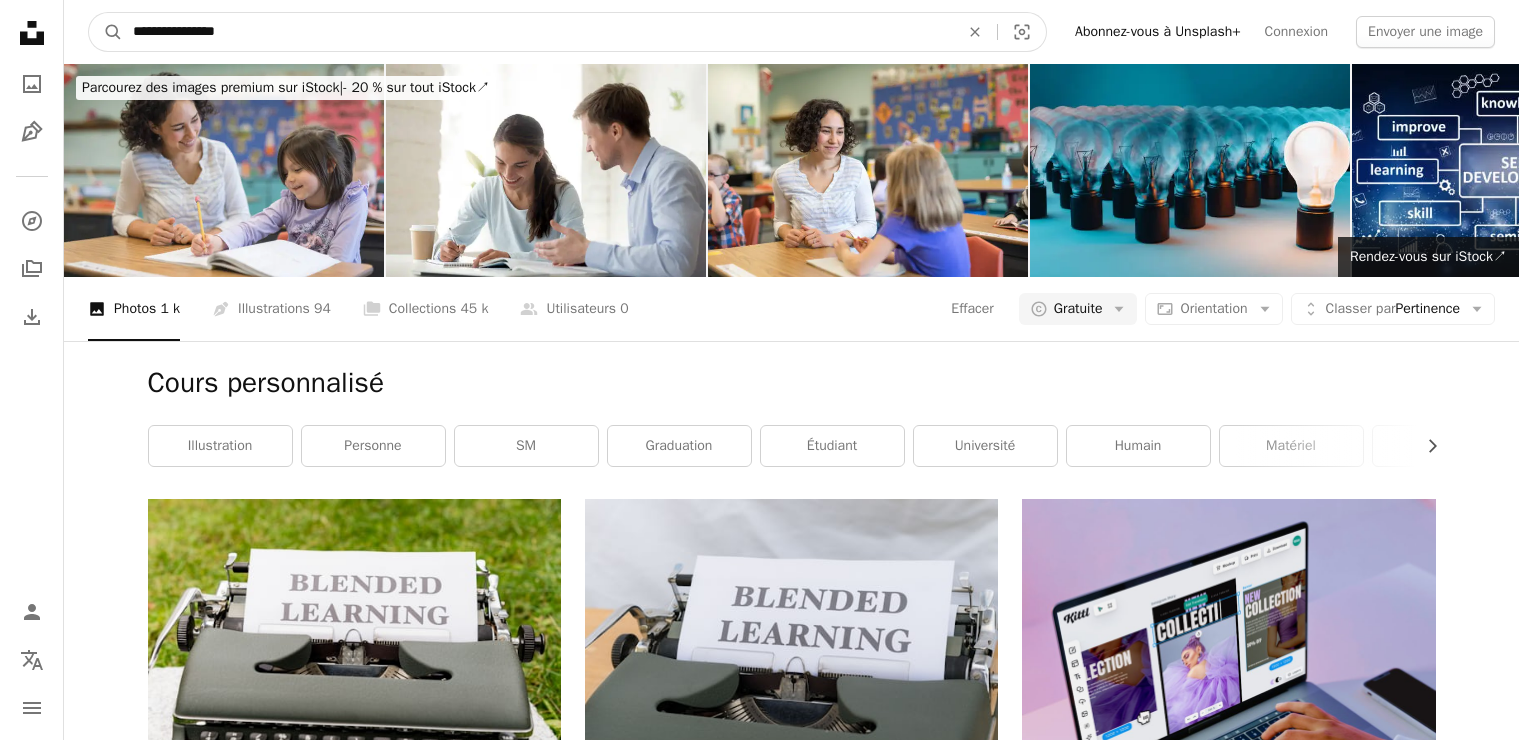 type on "**********" 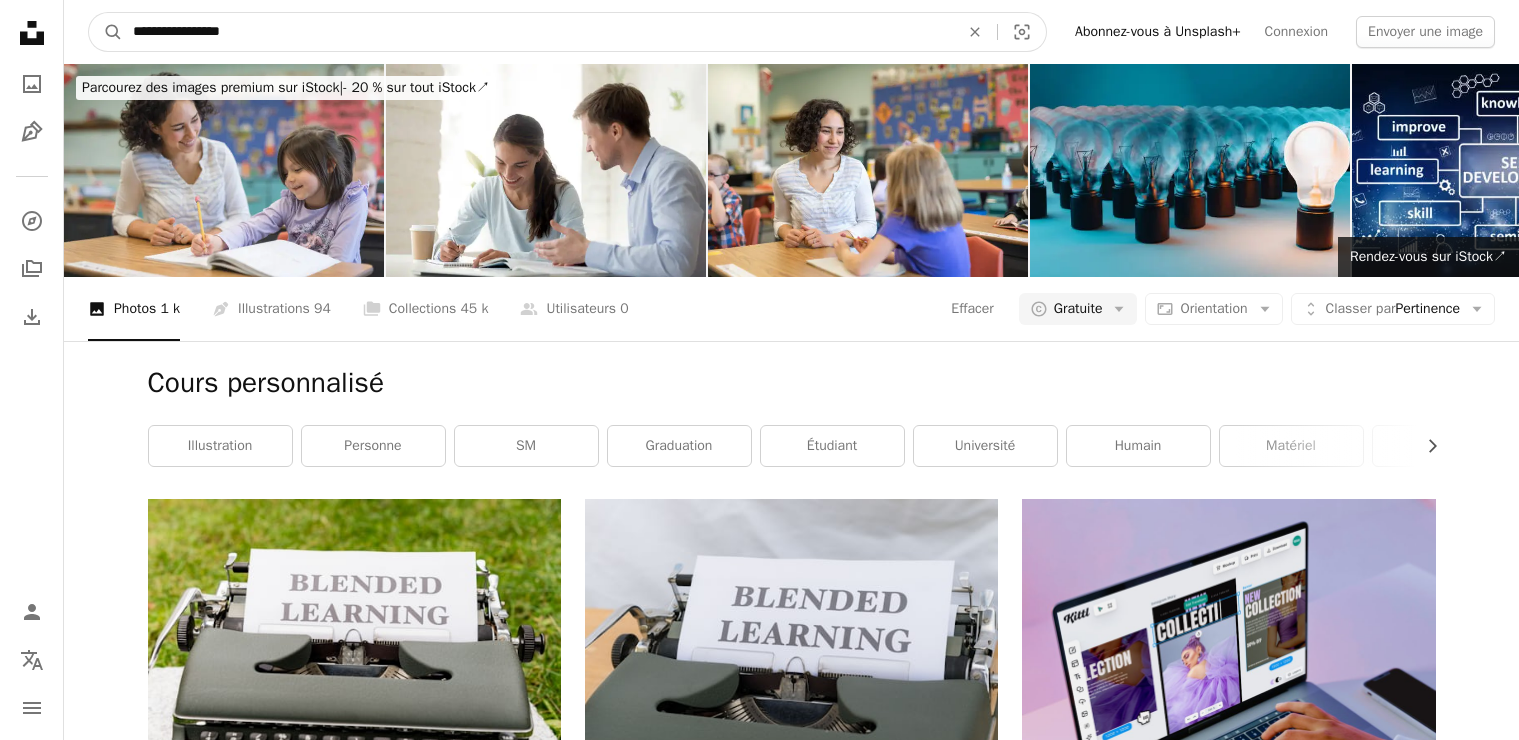 click on "A magnifying glass" at bounding box center (106, 32) 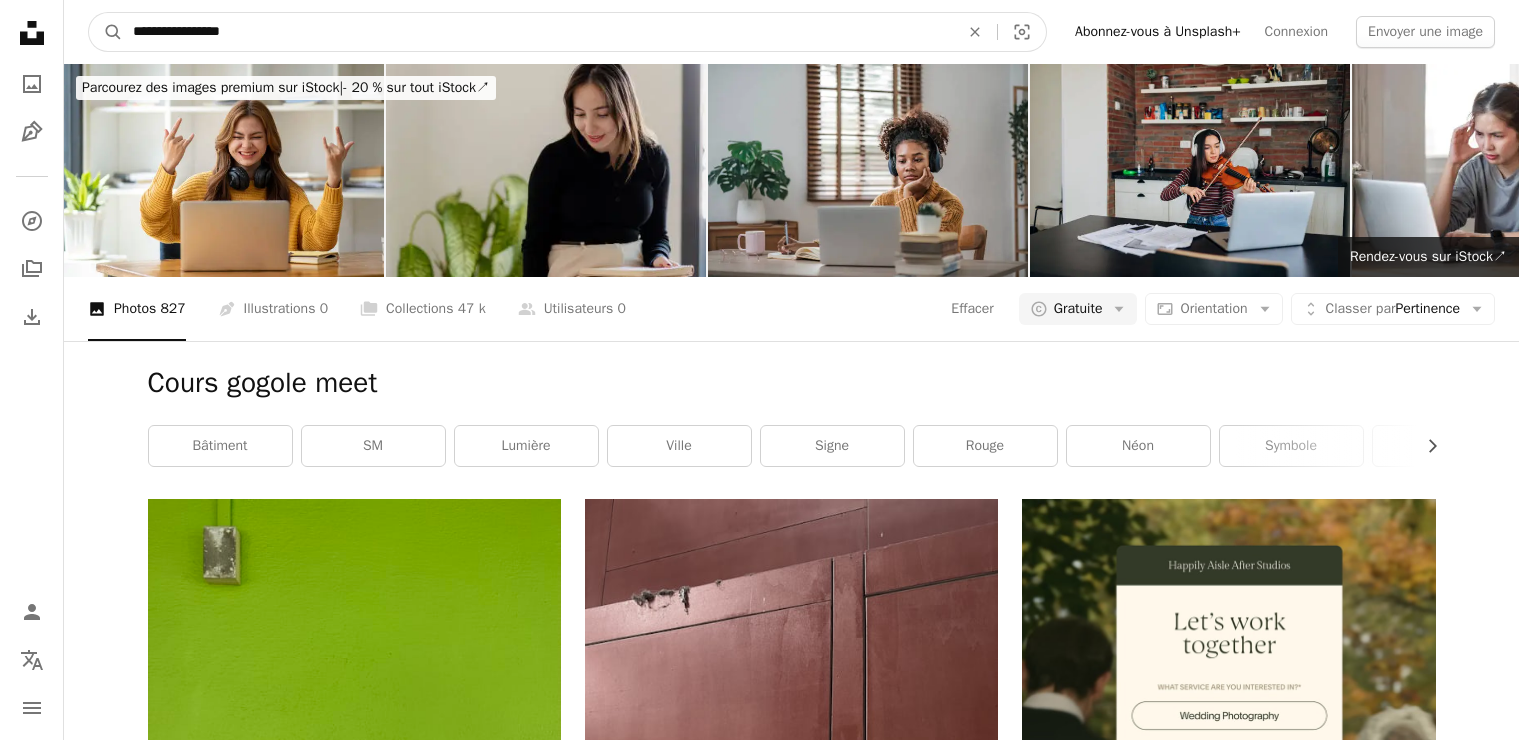 click on "**********" at bounding box center (538, 32) 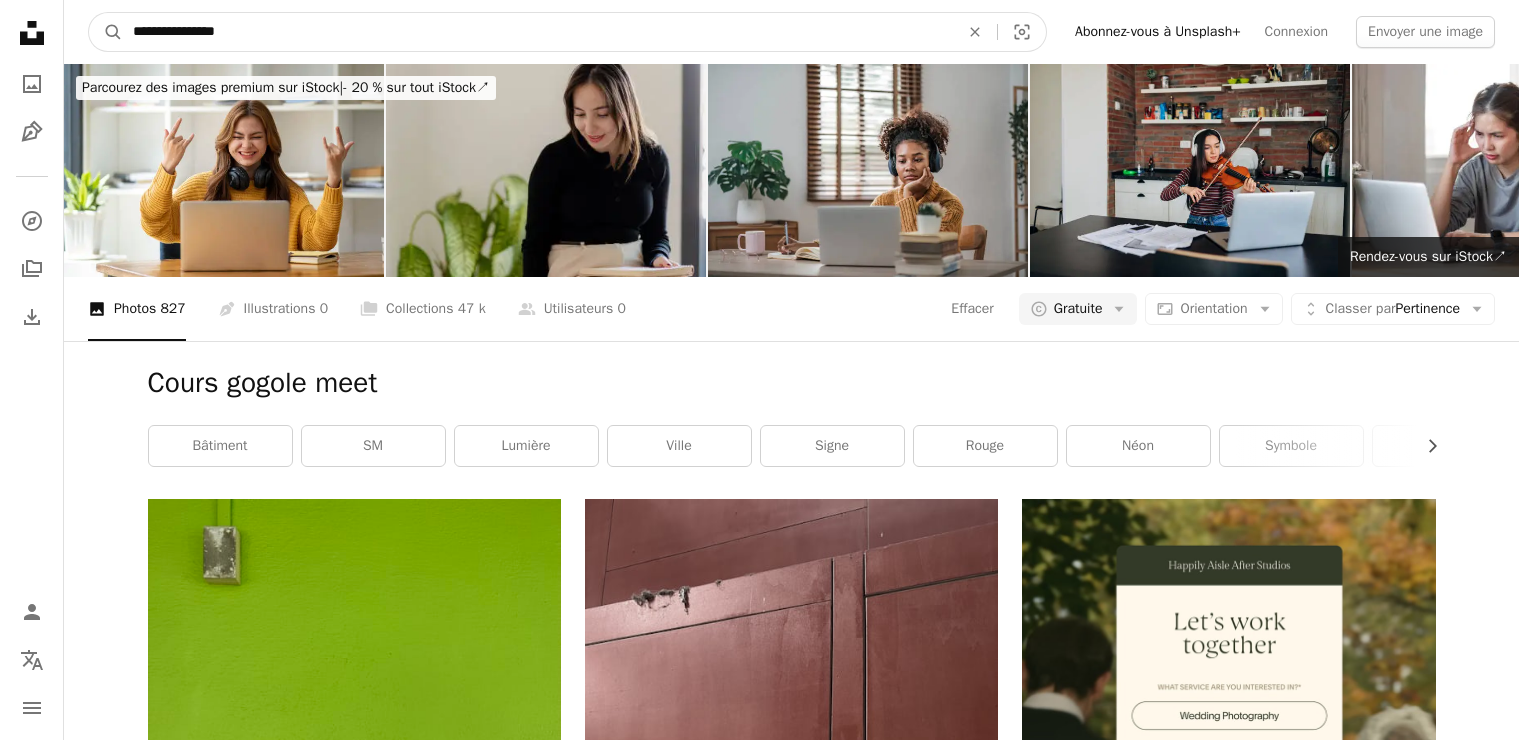 type on "**********" 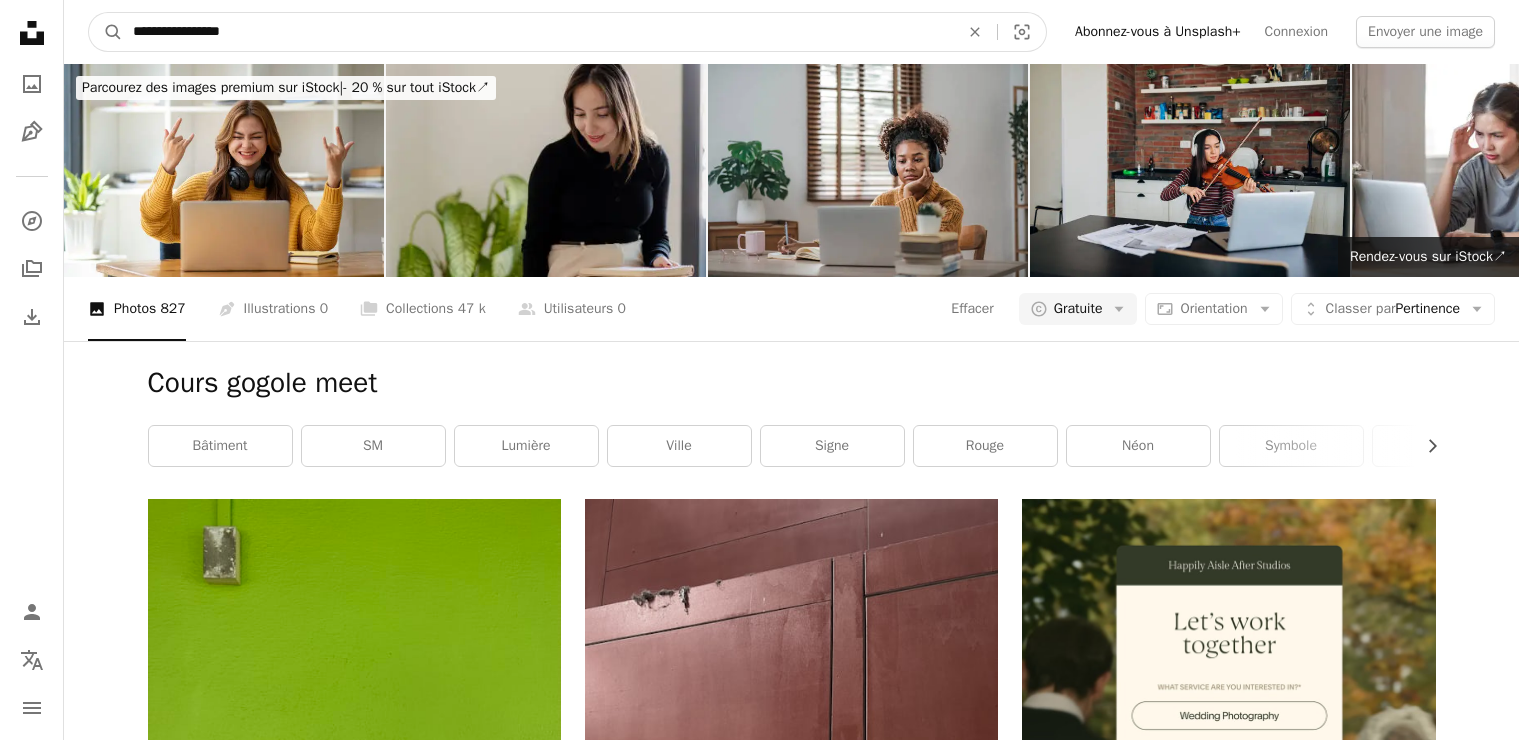 click on "A magnifying glass" at bounding box center [106, 32] 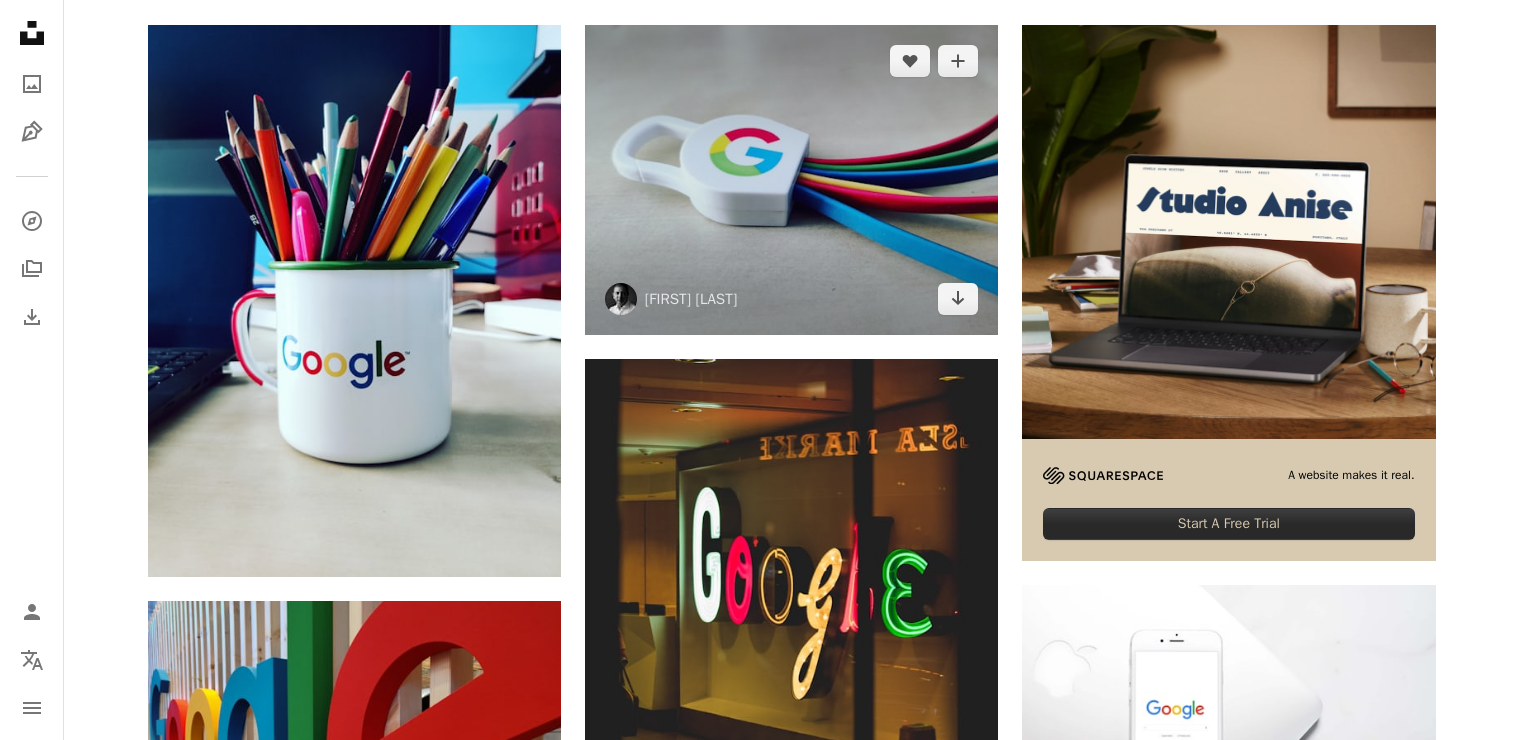 scroll, scrollTop: 0, scrollLeft: 0, axis: both 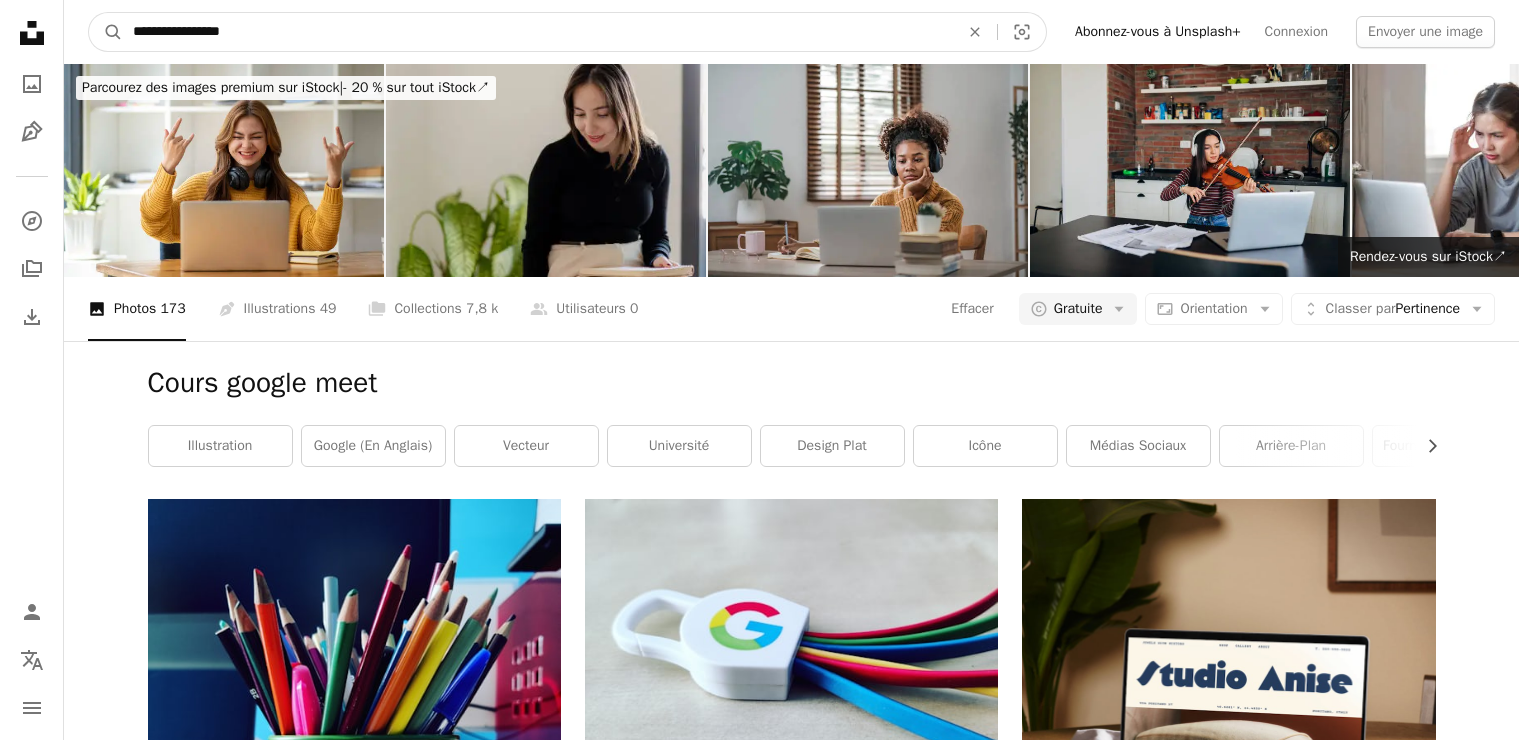 drag, startPoint x: 271, startPoint y: 34, endPoint x: 175, endPoint y: 34, distance: 96 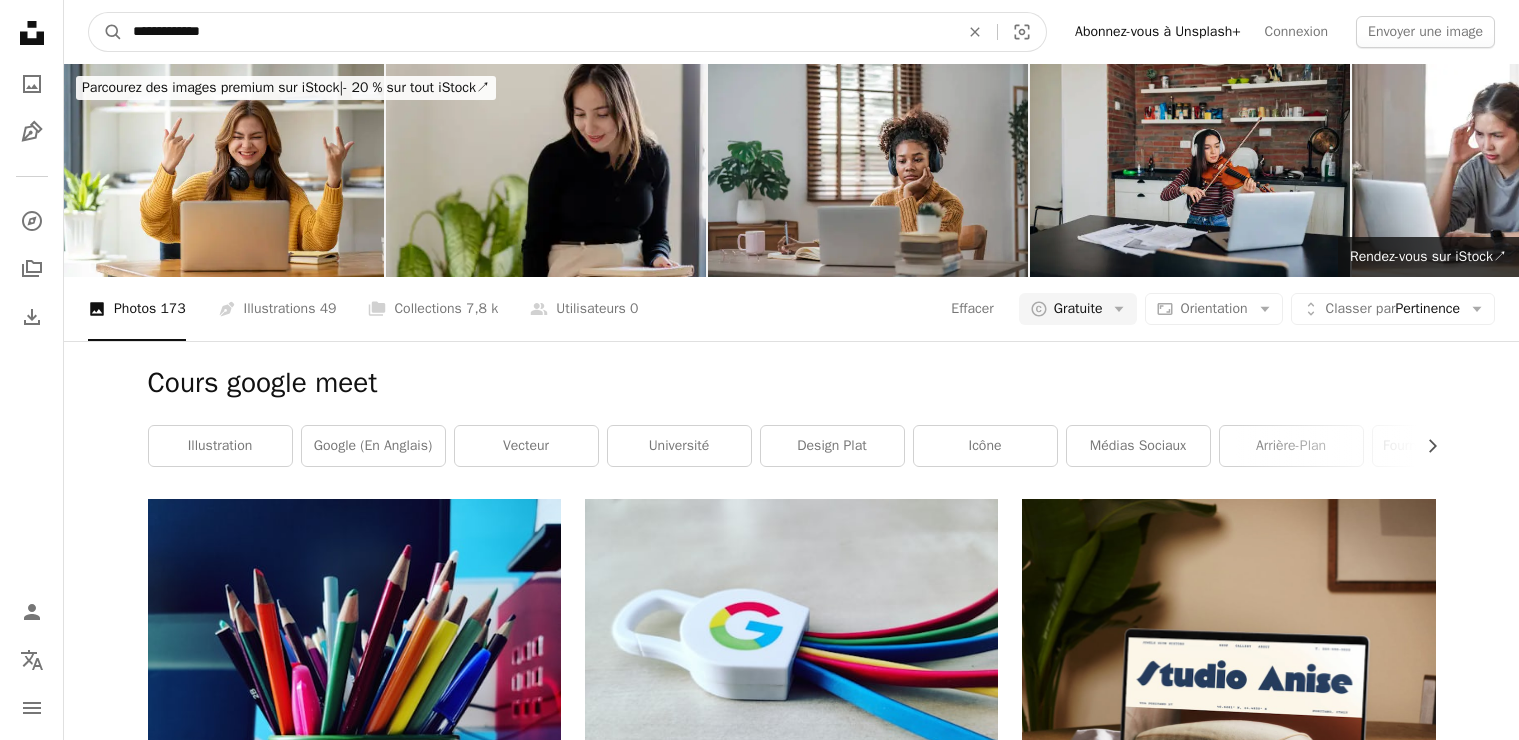 type on "**********" 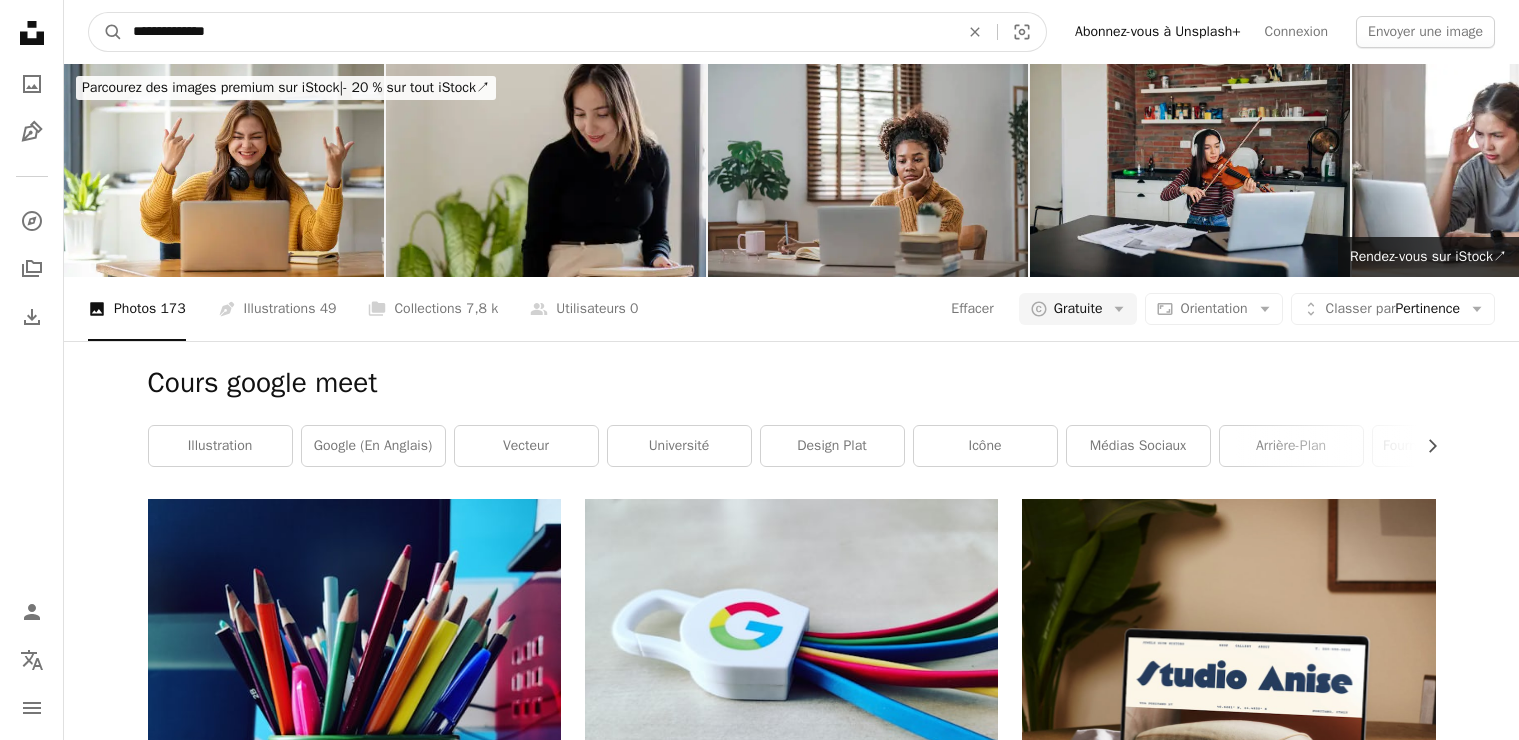 click on "A magnifying glass" at bounding box center [106, 32] 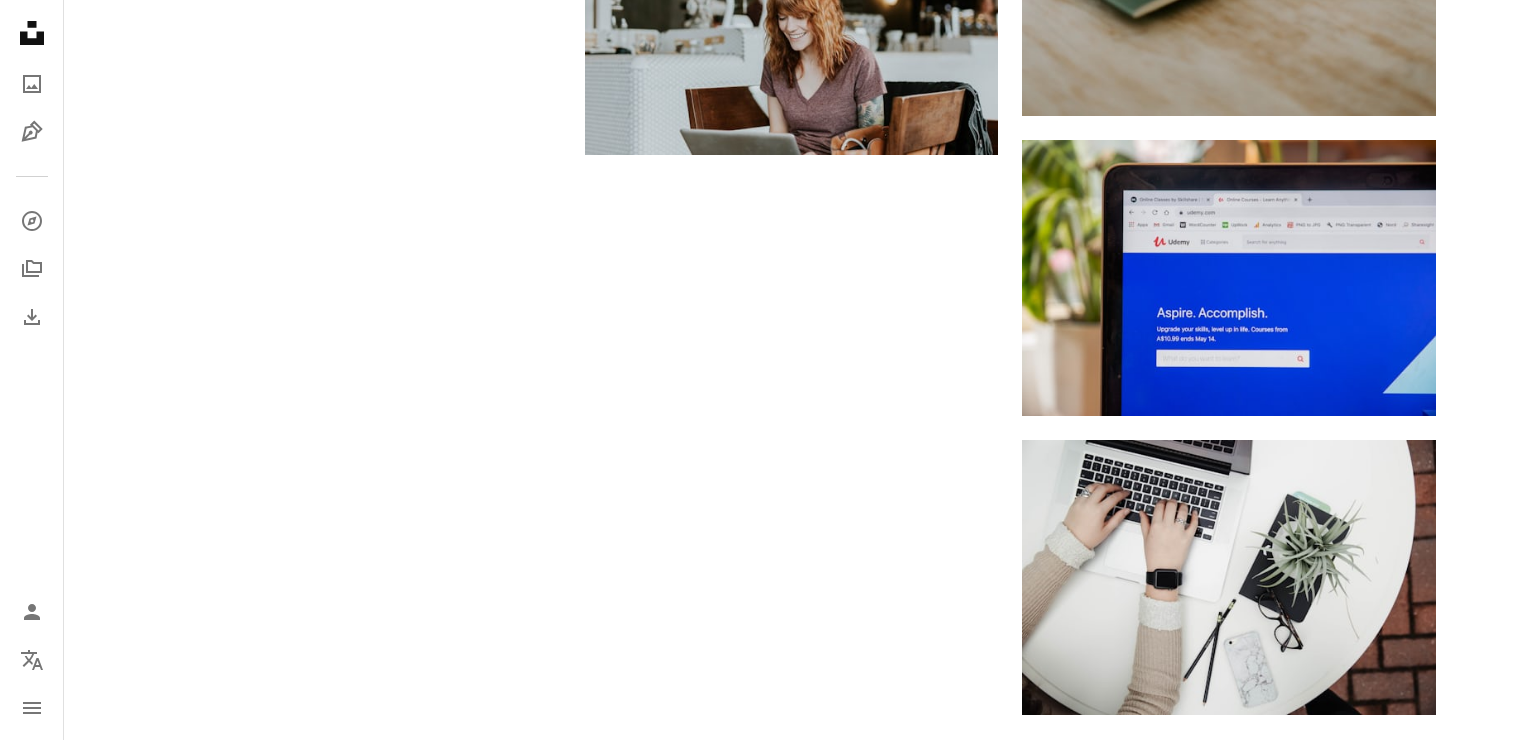 scroll, scrollTop: 2689, scrollLeft: 0, axis: vertical 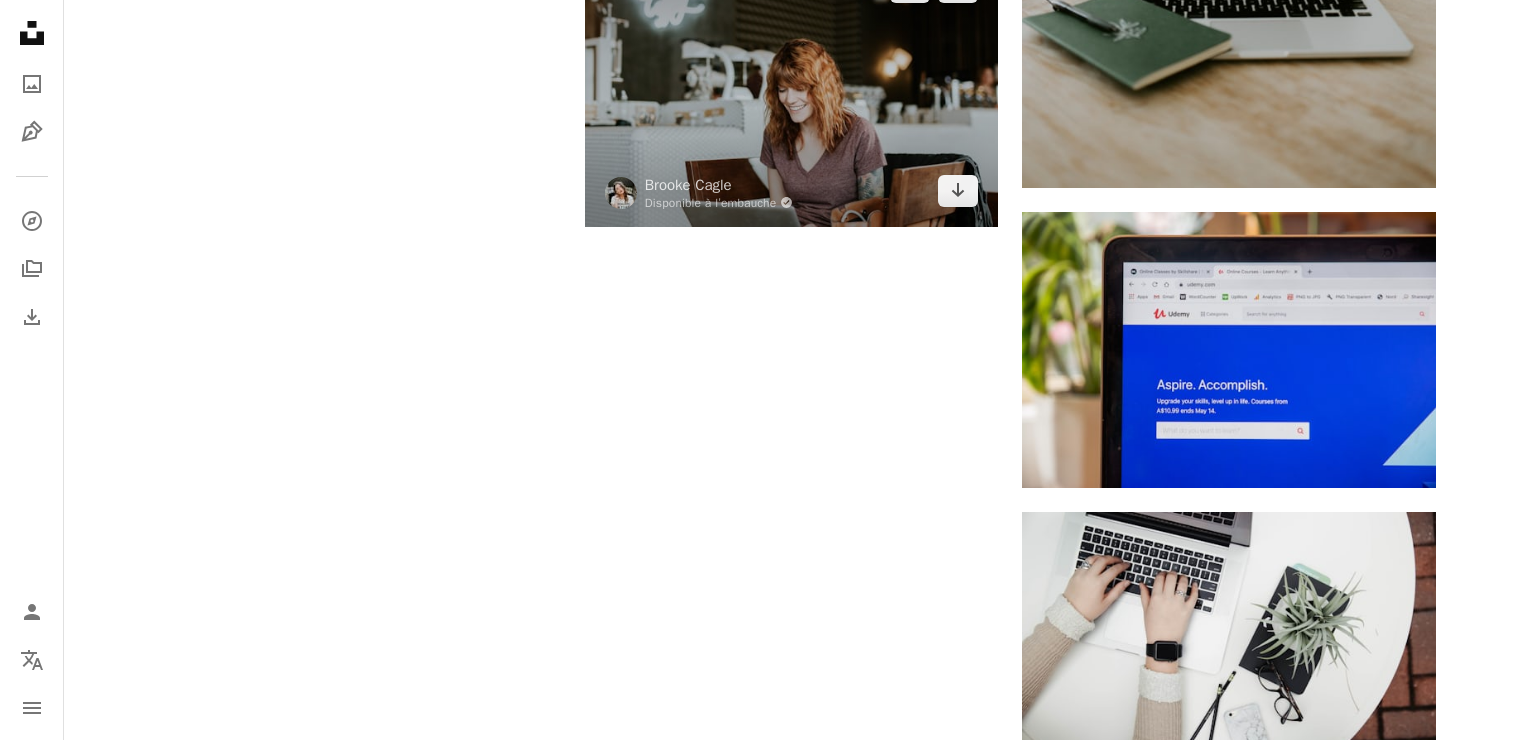 click at bounding box center [791, 88] 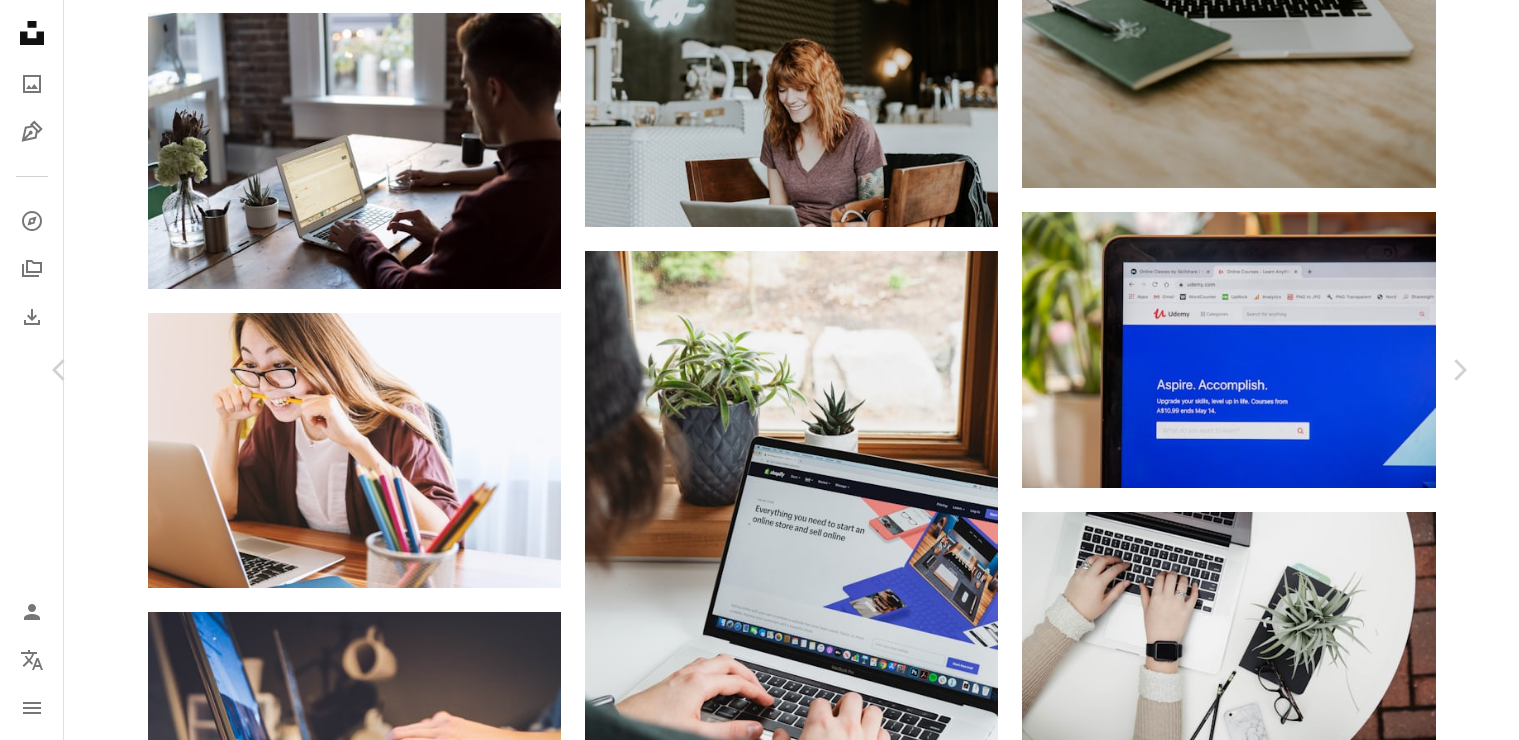 click on "An X shape Chevron left Chevron right [FIRST] [LAST] Disponible à l’embauche A checkmark inside of a circle A heart A plus sign Télécharger gratuitement Chevron down Zoom in Vues 110 214 228 Téléchargements 606 311 Présentée dans Photos , Nomade numérique , Entrepreneur A forward-right arrow Partager Info icon Infos More Actions A map marker [BRAND], [CITY], [COUNTRY] Calendar outlined Publiée le 24 janvier 2017 Camera Canon, EOS 6D Safety Utilisation gratuite sous la Licence Unsplash femme ordinateur portable travail femelle café café chaise bar dame en ligne t-shirt tatouage dactylographie Souriant compteur tee tête rouge Café bureau affaire Fonds d’écran HD Parcourez des images premium sur iStock | - 20 % avec le code UNSPLASH20 Rendez-vous sur iStock ↗ Images associées A heart A plus sign [FIRST] [LAST] Disponible à l’embauche A checkmark inside of a circle Arrow pointing down Plus sign for Unsplash+ A heart A plus sign Getty Images Pour Unsplash+ A lock" at bounding box center (759, 4562) 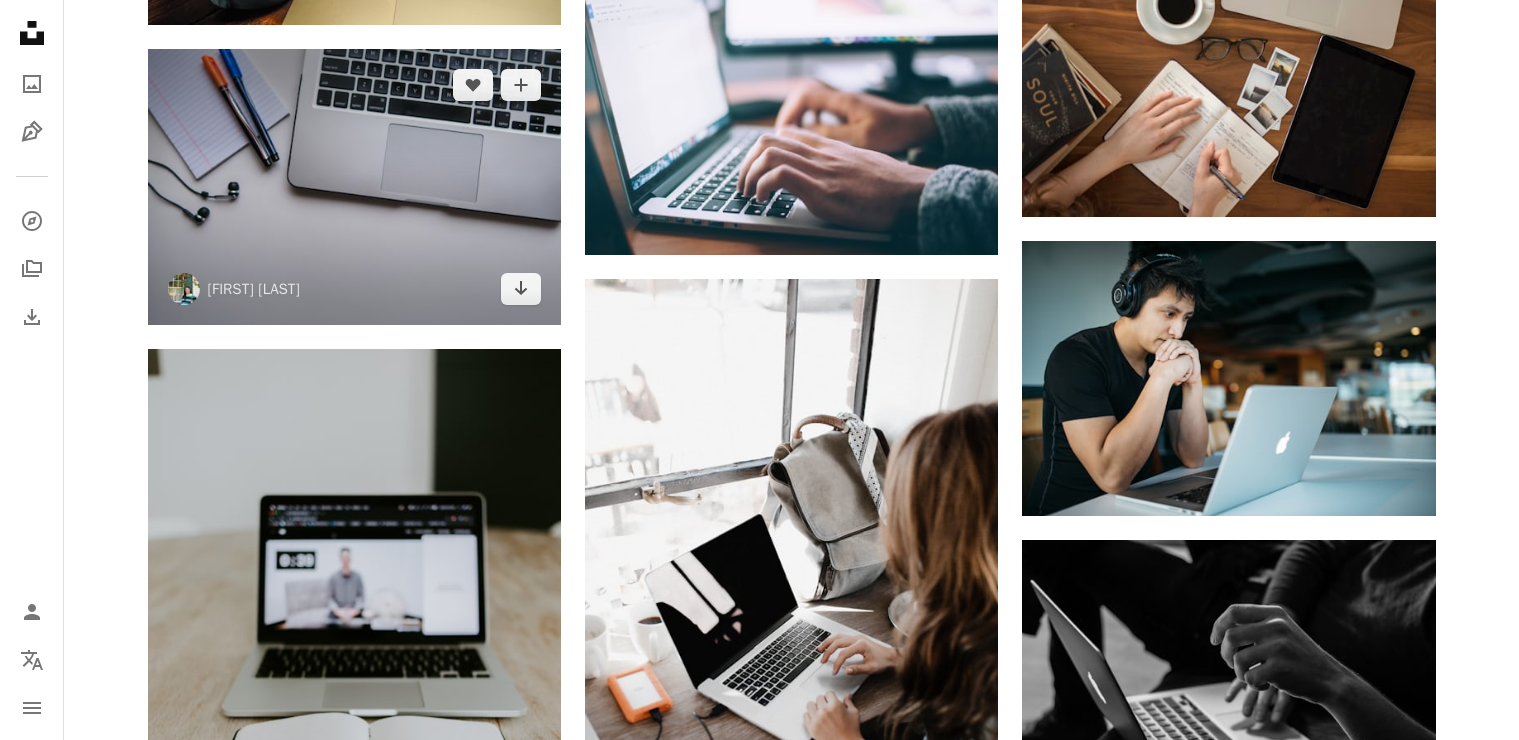 scroll, scrollTop: 0, scrollLeft: 0, axis: both 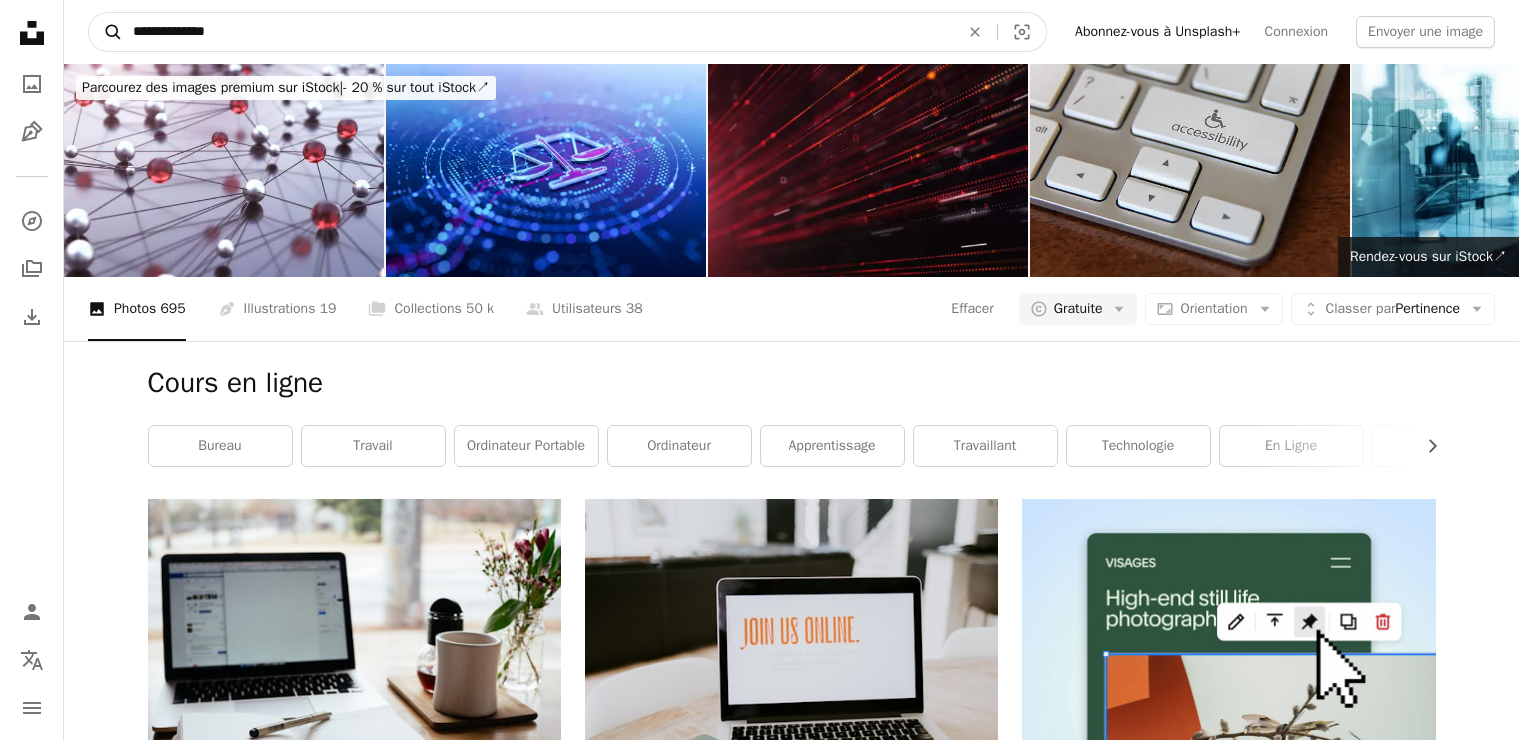 drag, startPoint x: 166, startPoint y: 29, endPoint x: 90, endPoint y: 29, distance: 76 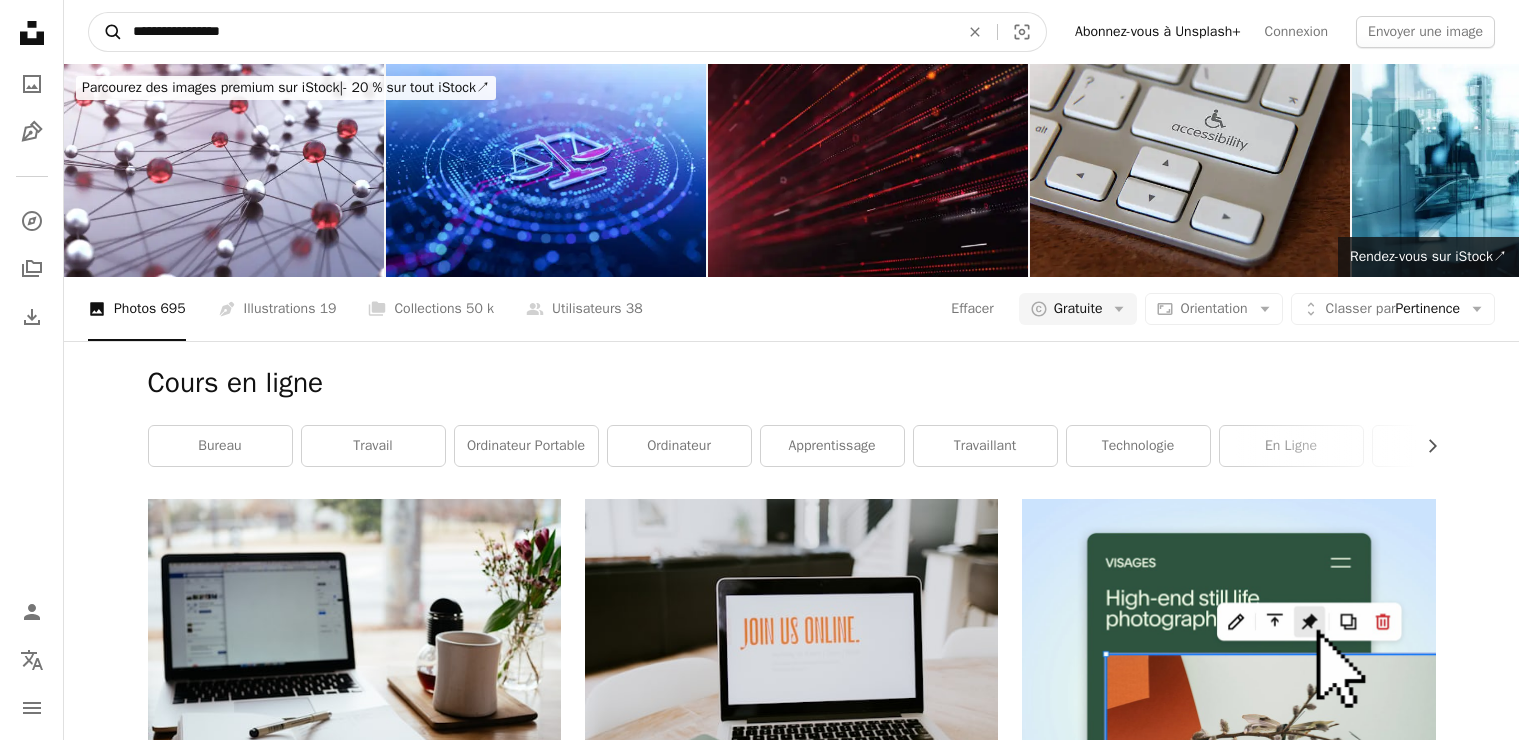 type on "**********" 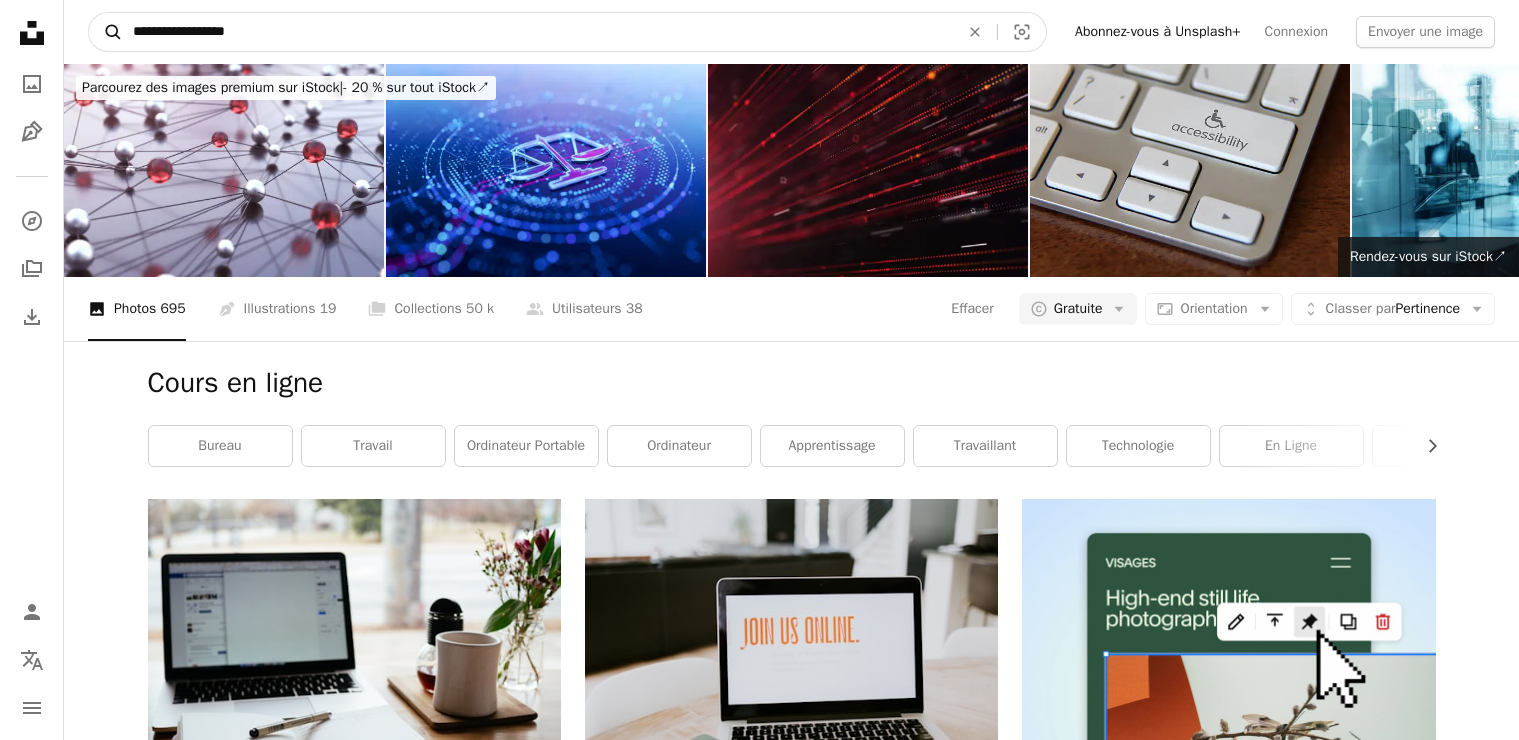 click on "A magnifying glass" at bounding box center [106, 32] 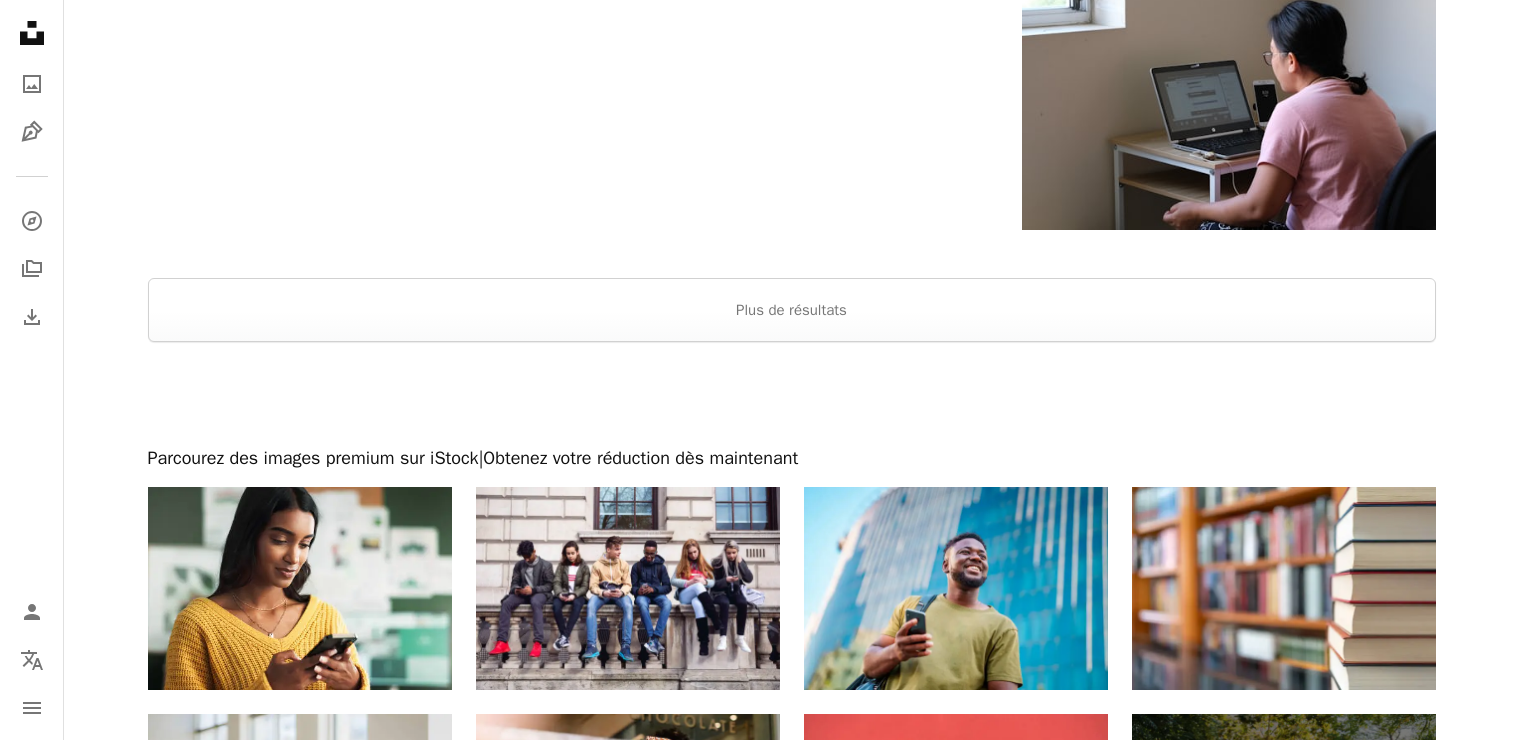 scroll, scrollTop: 3619, scrollLeft: 0, axis: vertical 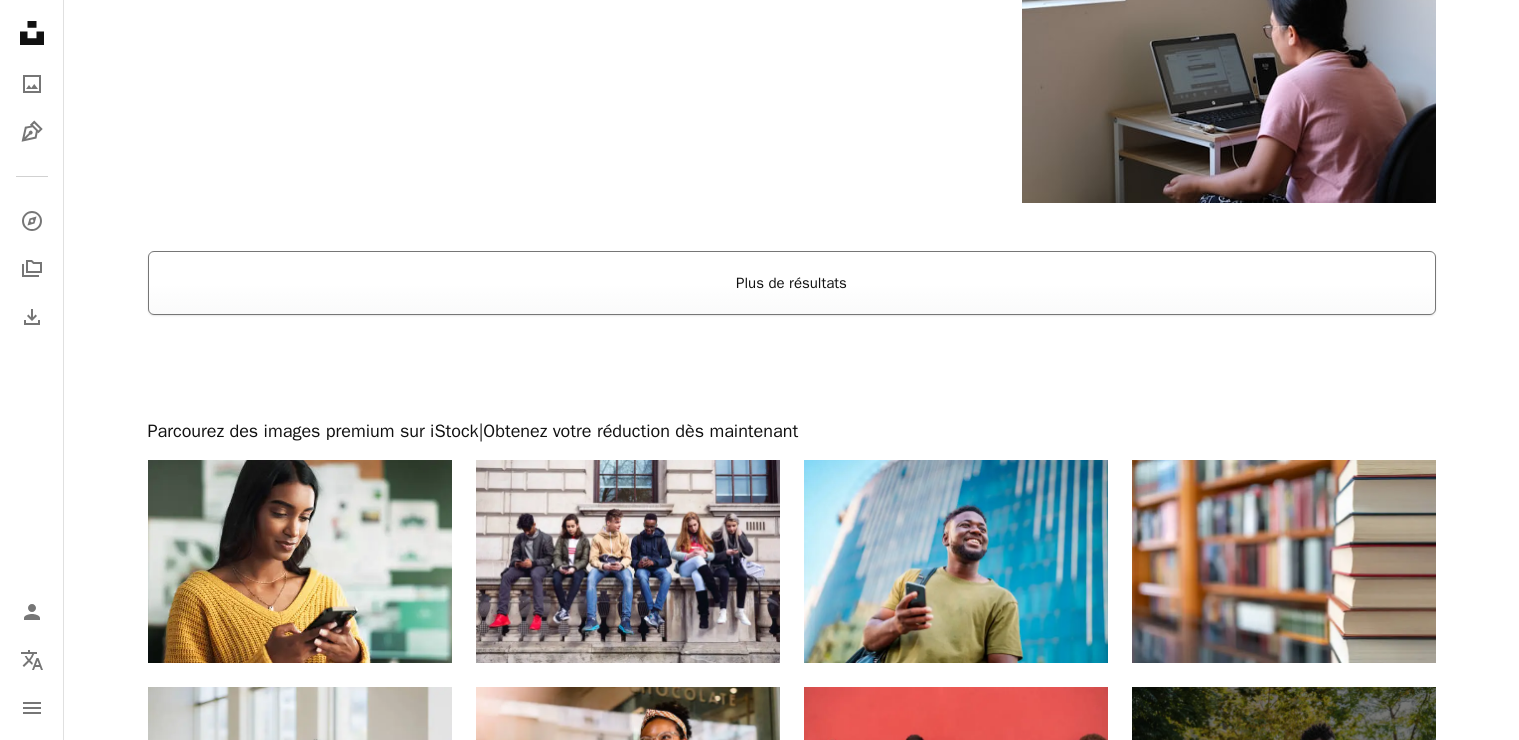 click on "Plus de résultats" at bounding box center [792, 283] 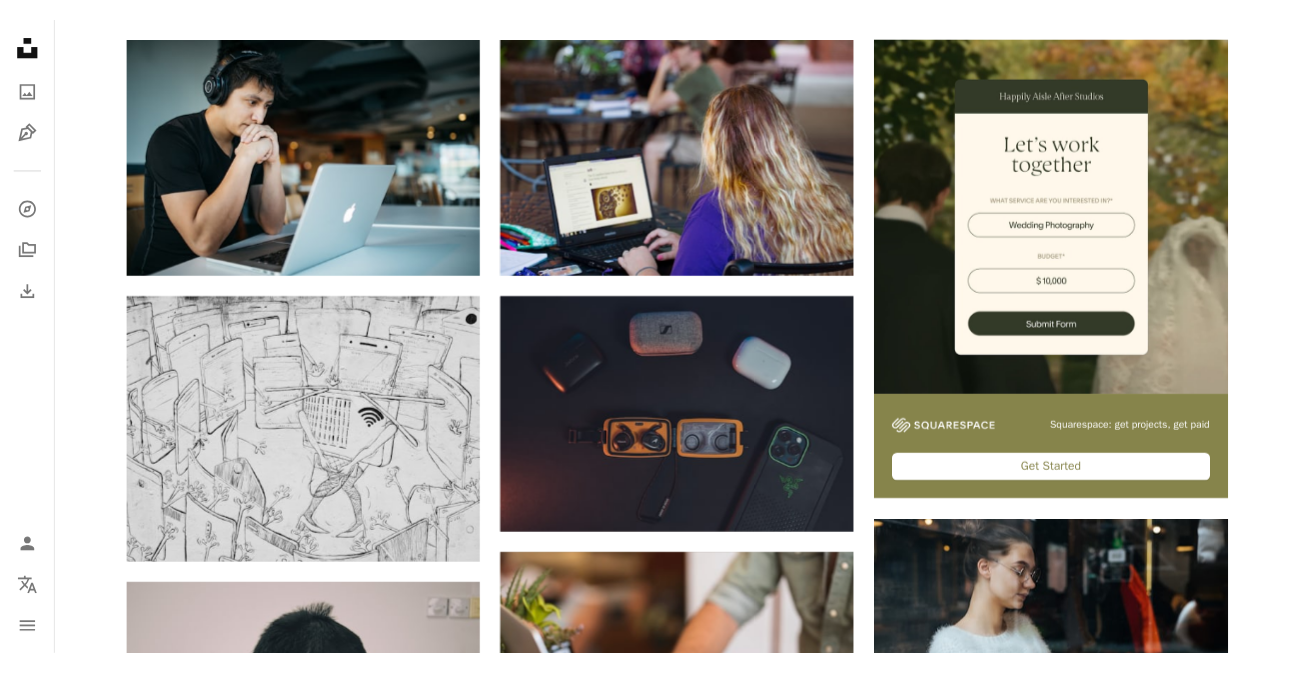 scroll, scrollTop: 0, scrollLeft: 0, axis: both 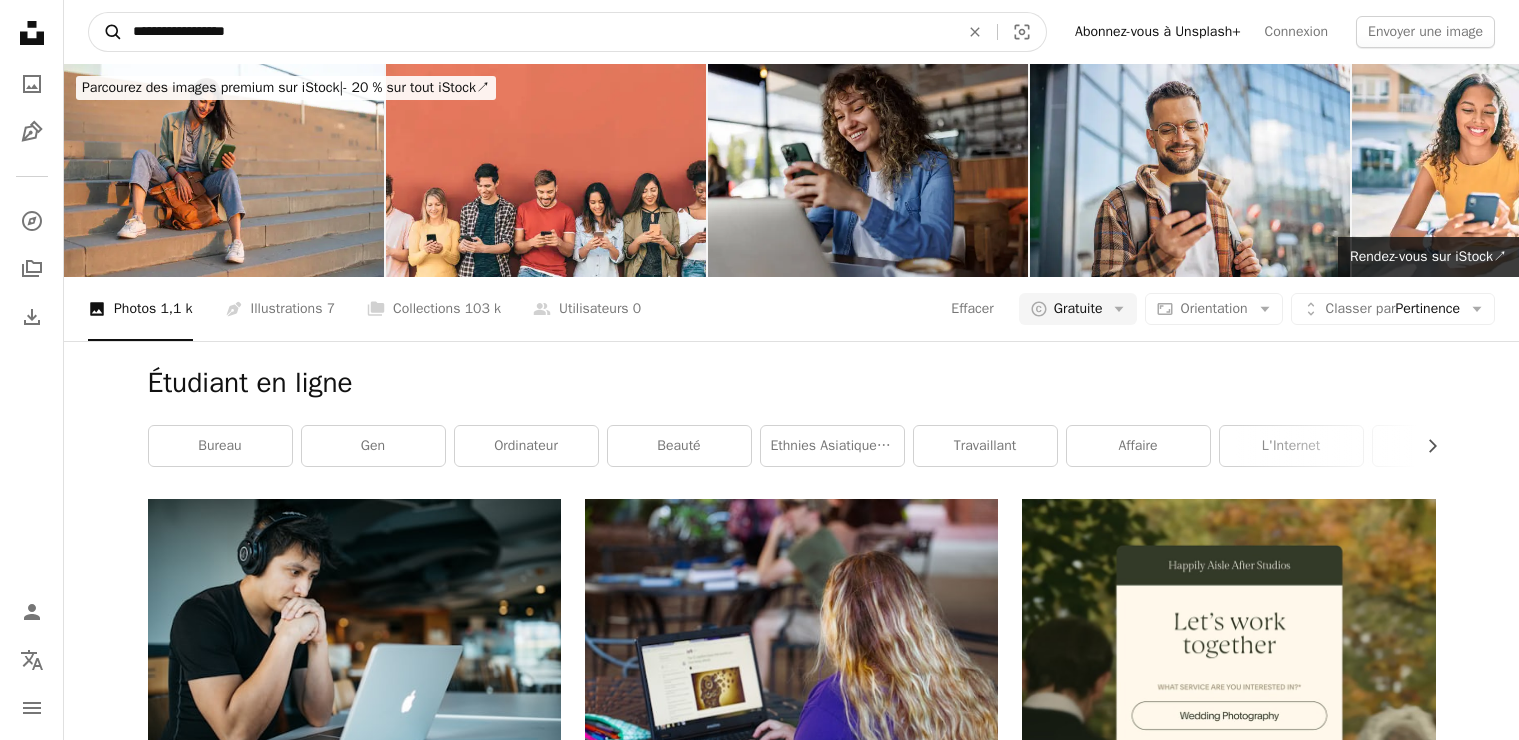 drag, startPoint x: 190, startPoint y: 33, endPoint x: 96, endPoint y: 33, distance: 94 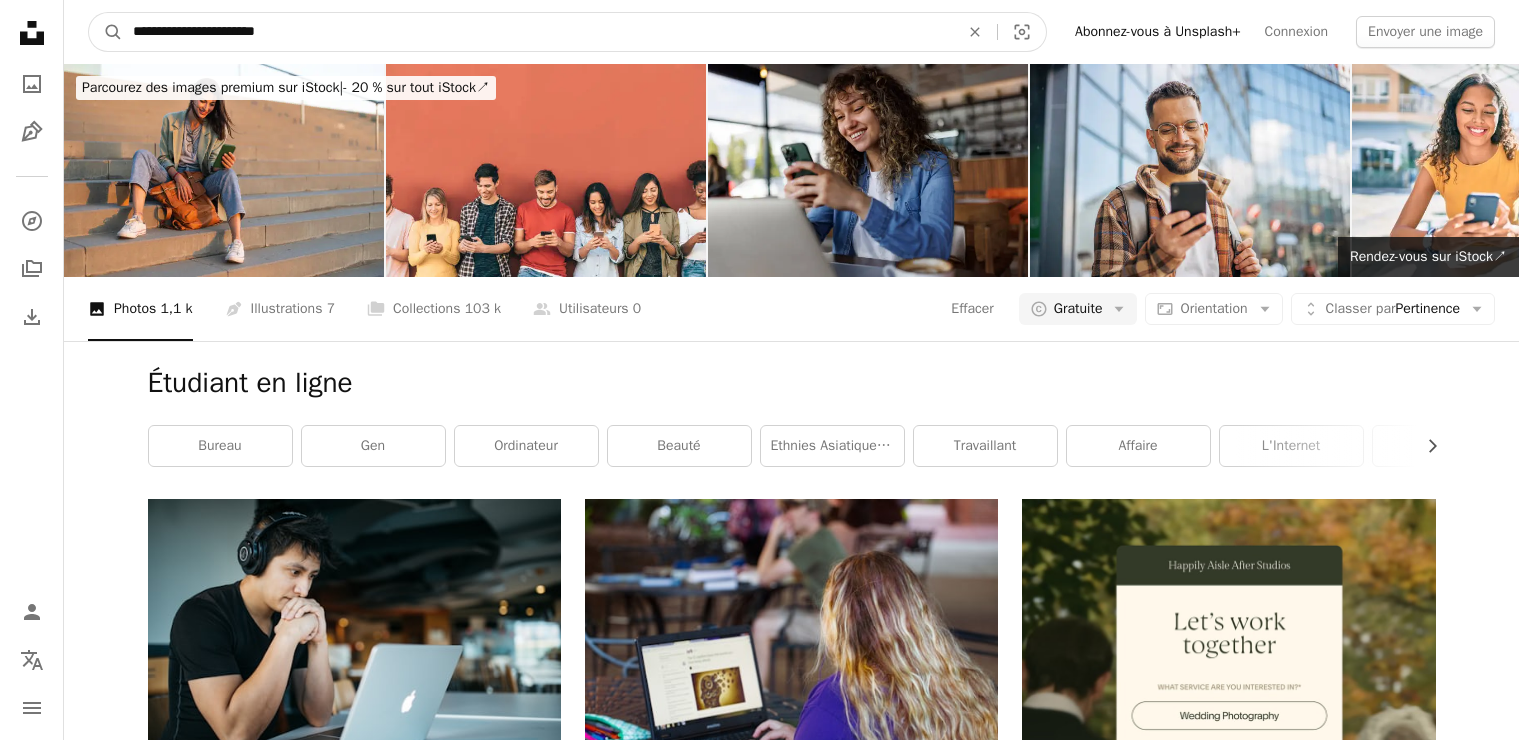 drag, startPoint x: 291, startPoint y: 25, endPoint x: 240, endPoint y: 25, distance: 51 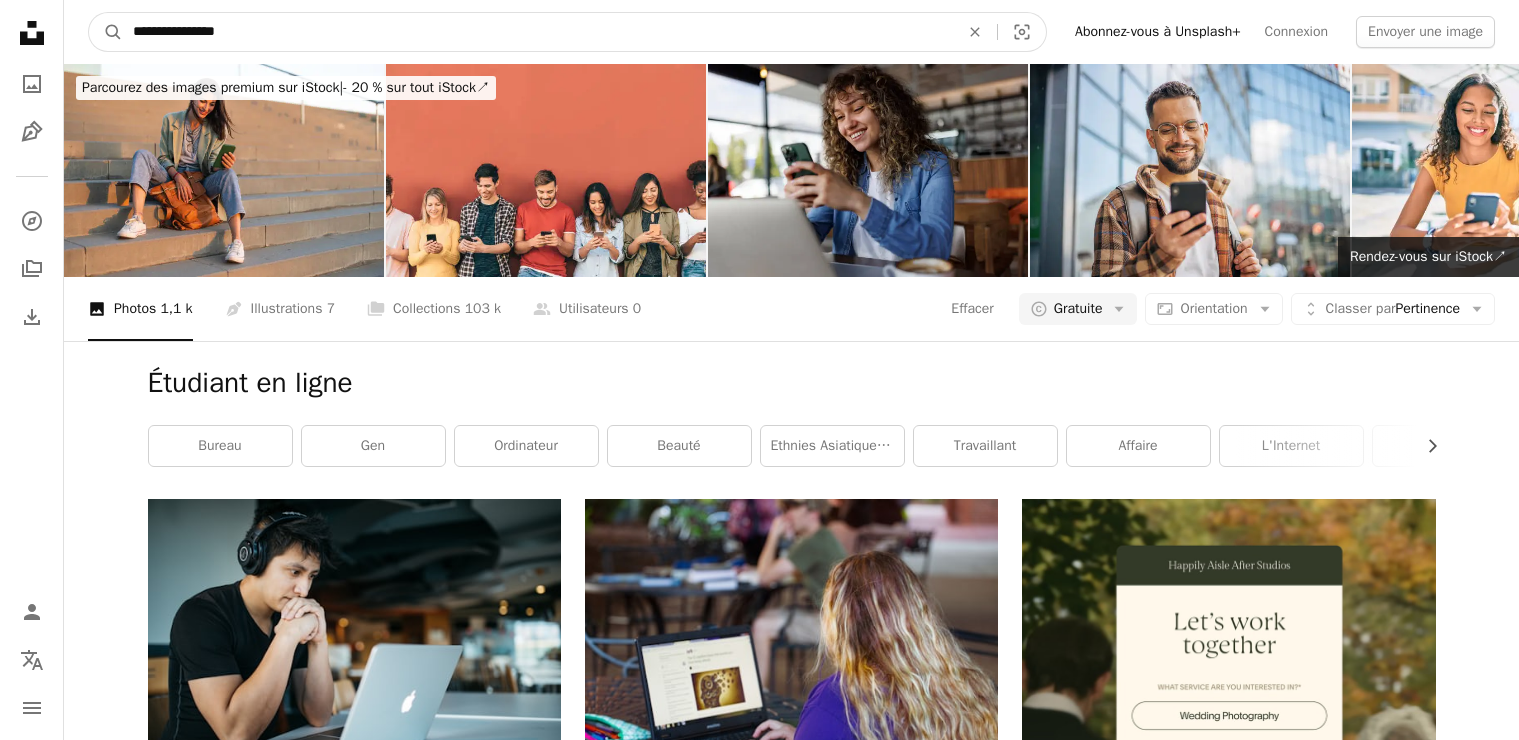 type on "**********" 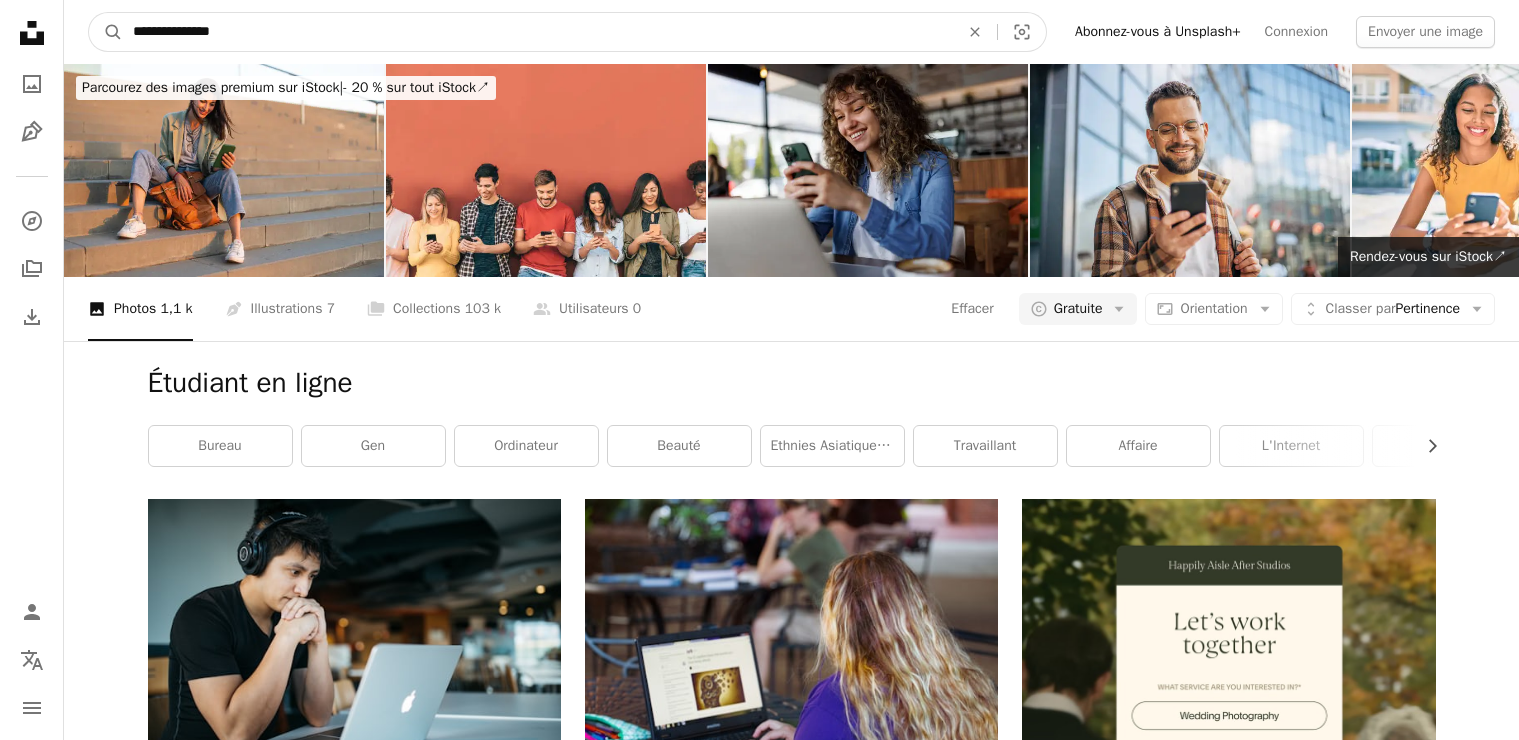 click on "A magnifying glass" at bounding box center (106, 32) 